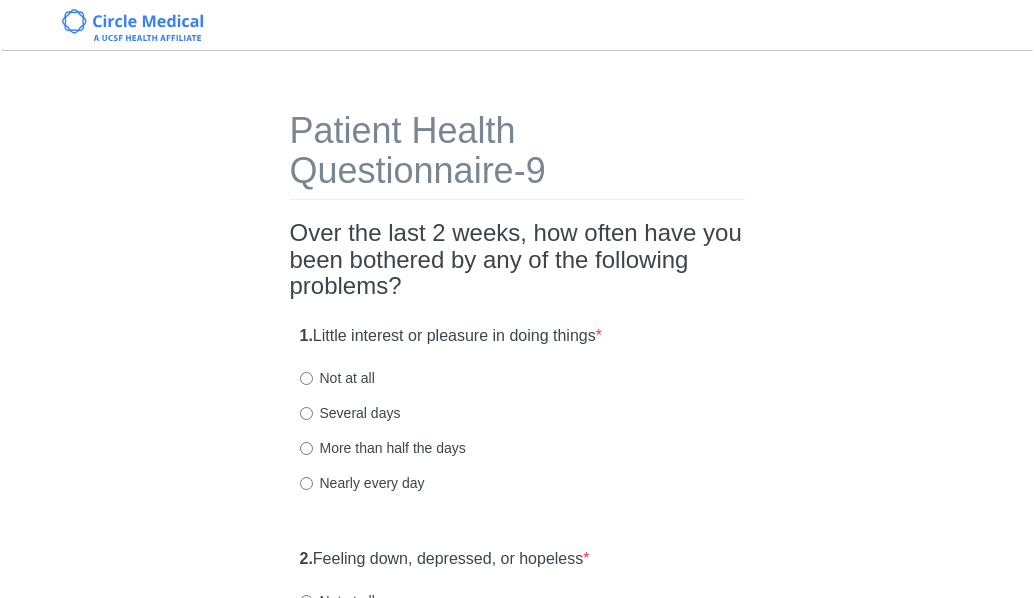 scroll, scrollTop: 0, scrollLeft: 0, axis: both 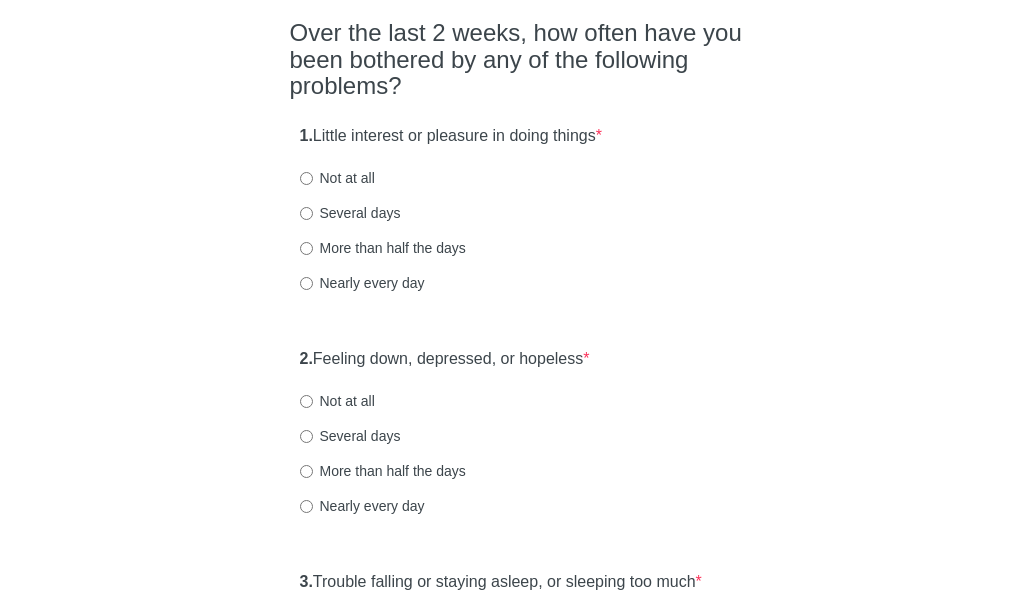 click on "Not at all" at bounding box center [337, 401] 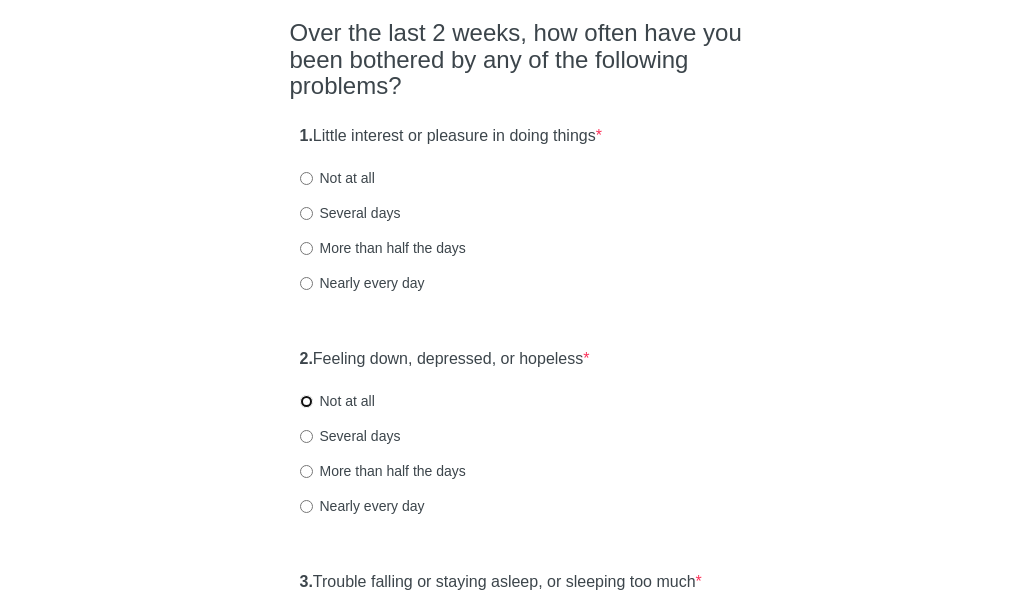 click on "Not at all" at bounding box center [306, 401] 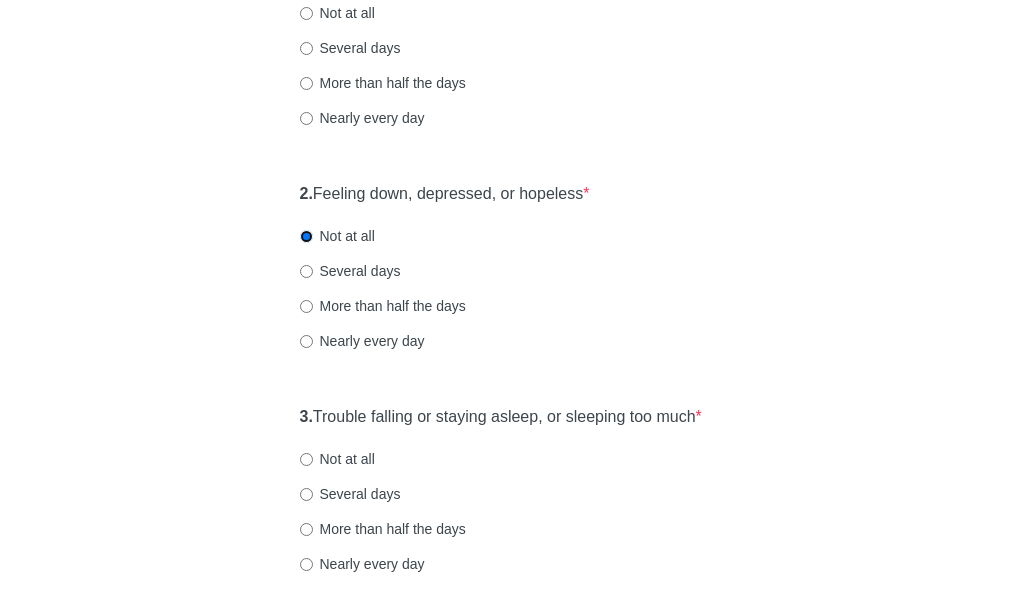 scroll, scrollTop: 400, scrollLeft: 0, axis: vertical 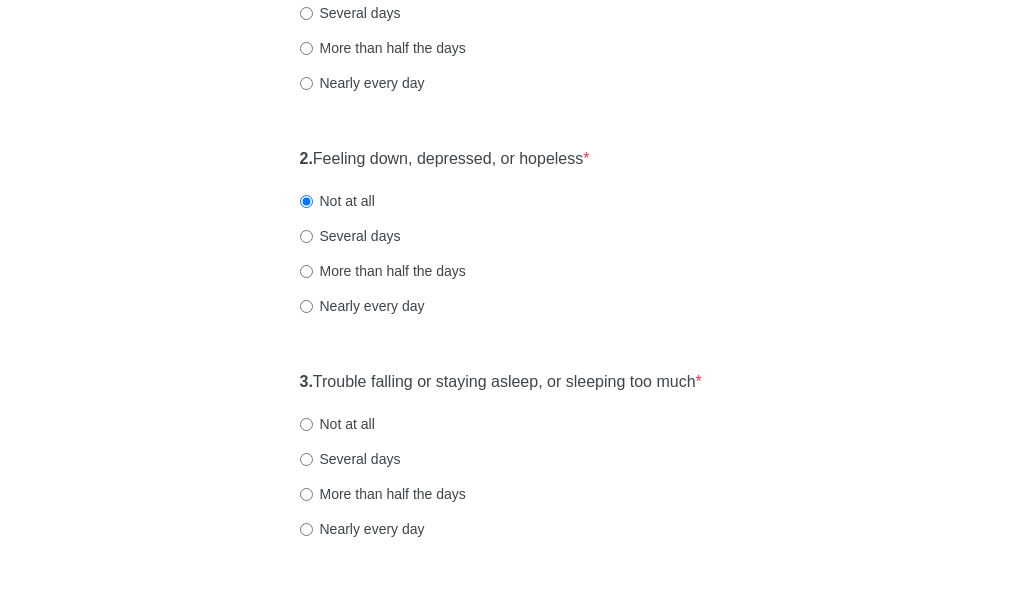 click on "Several days" at bounding box center (350, 236) 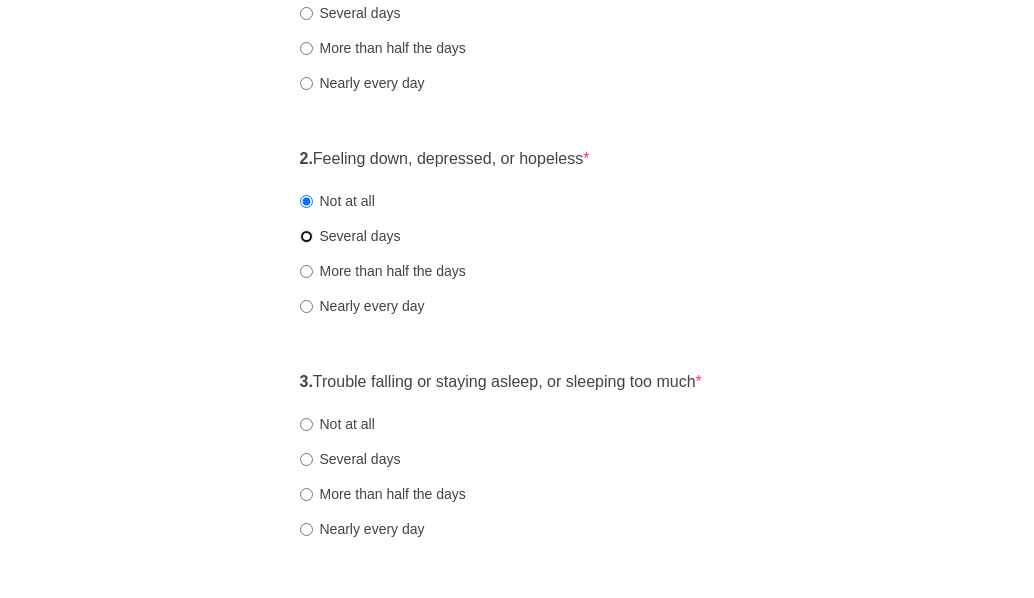 radio on "true" 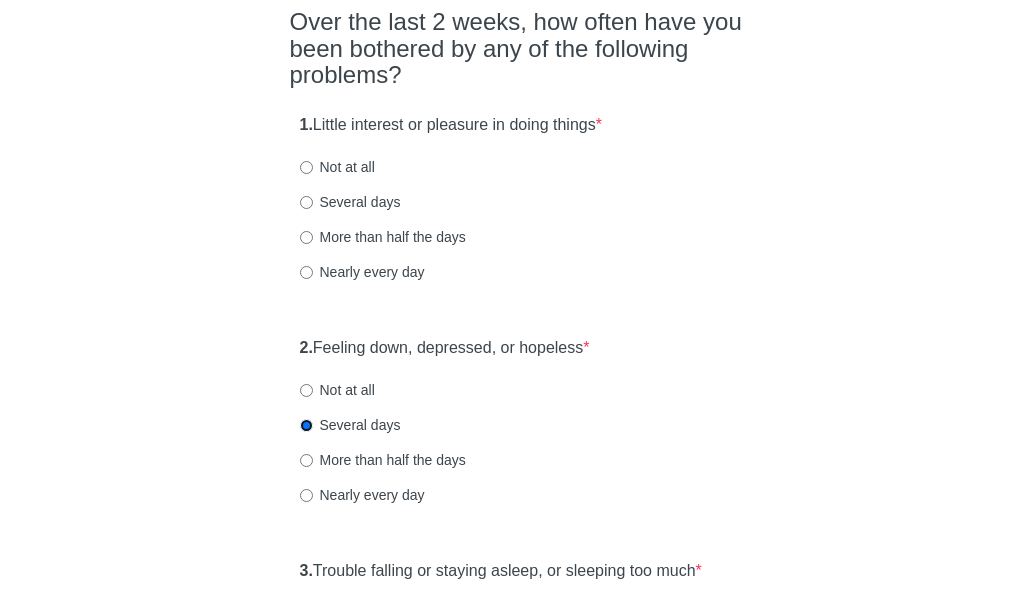 scroll, scrollTop: 200, scrollLeft: 0, axis: vertical 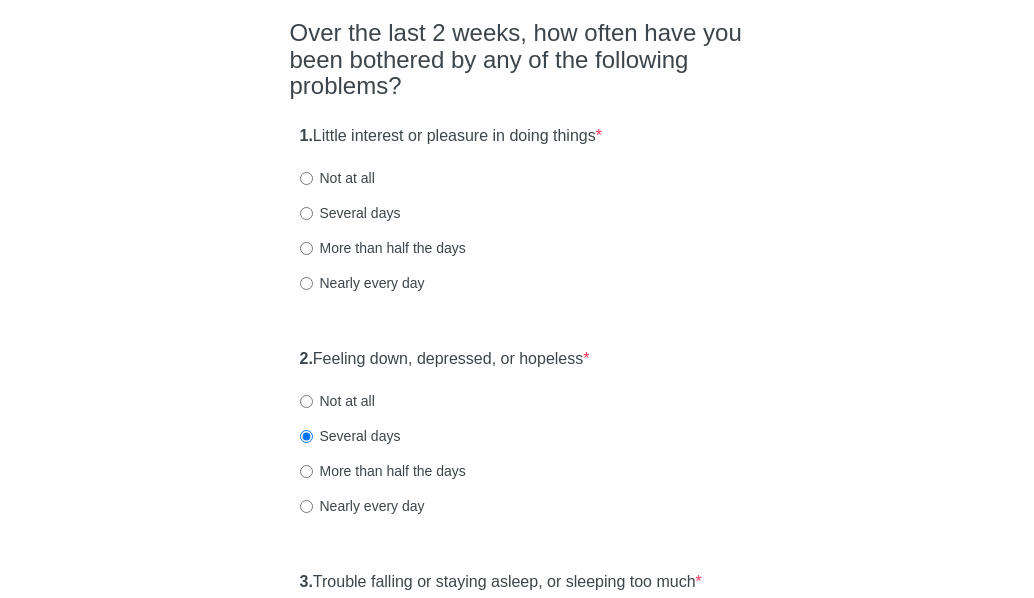 click on "Not at all" at bounding box center [337, 178] 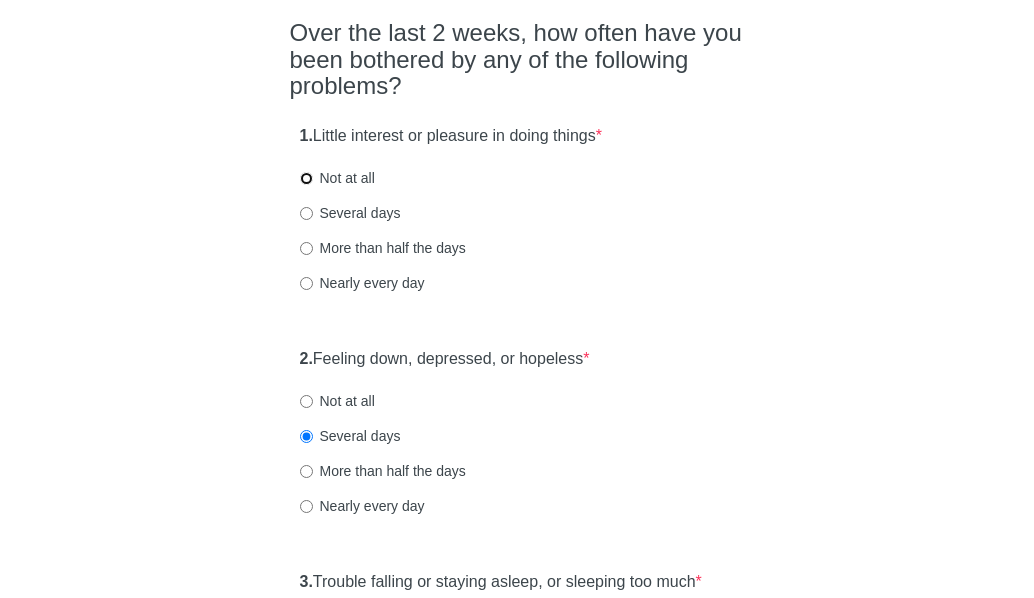 click on "Not at all" at bounding box center [306, 178] 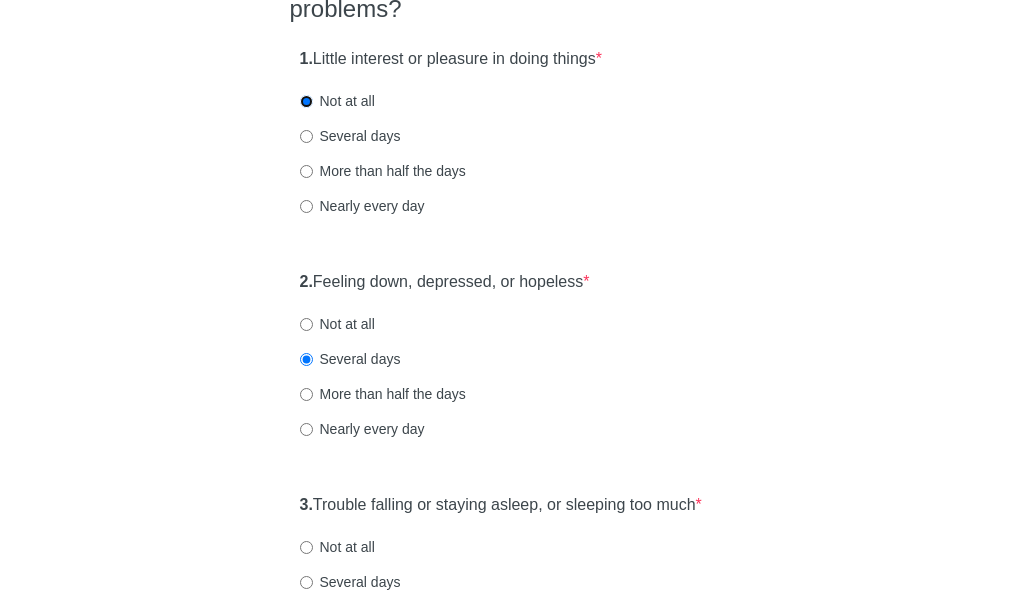 scroll, scrollTop: 500, scrollLeft: 0, axis: vertical 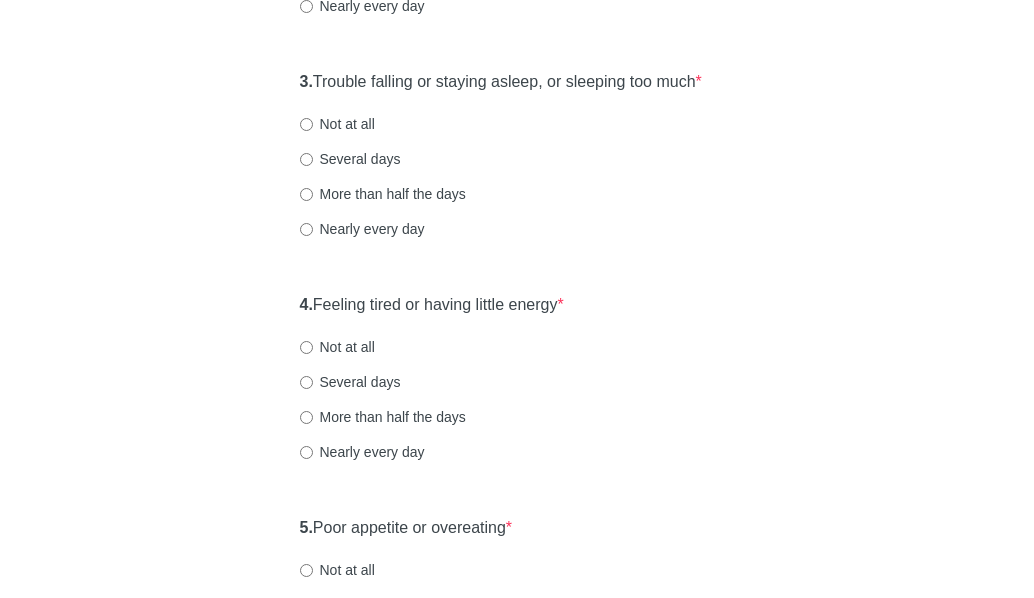 click on "Not at all" at bounding box center [337, 124] 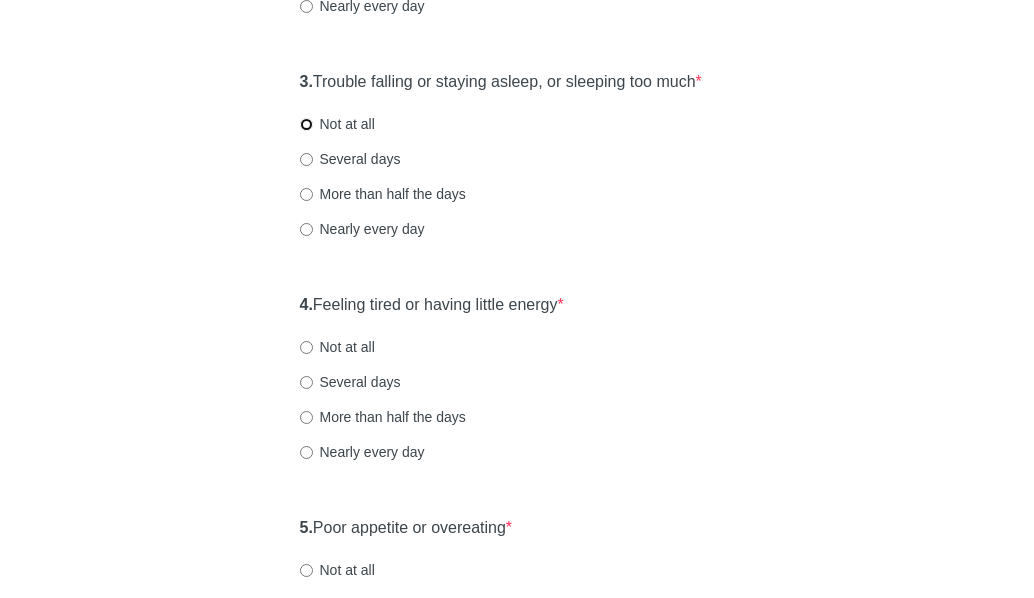 radio on "true" 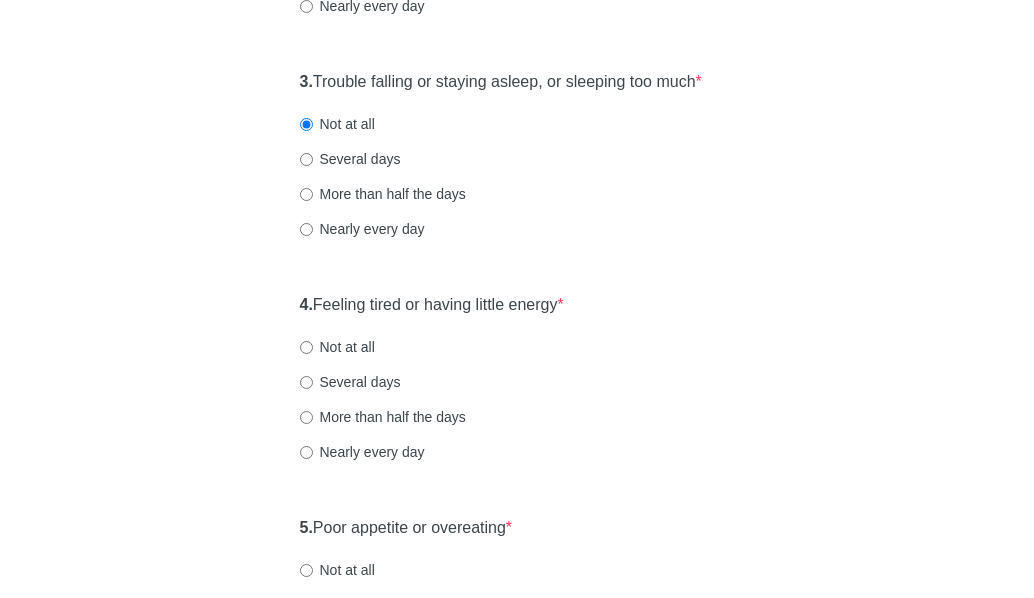 click on "Not at all" at bounding box center [337, 347] 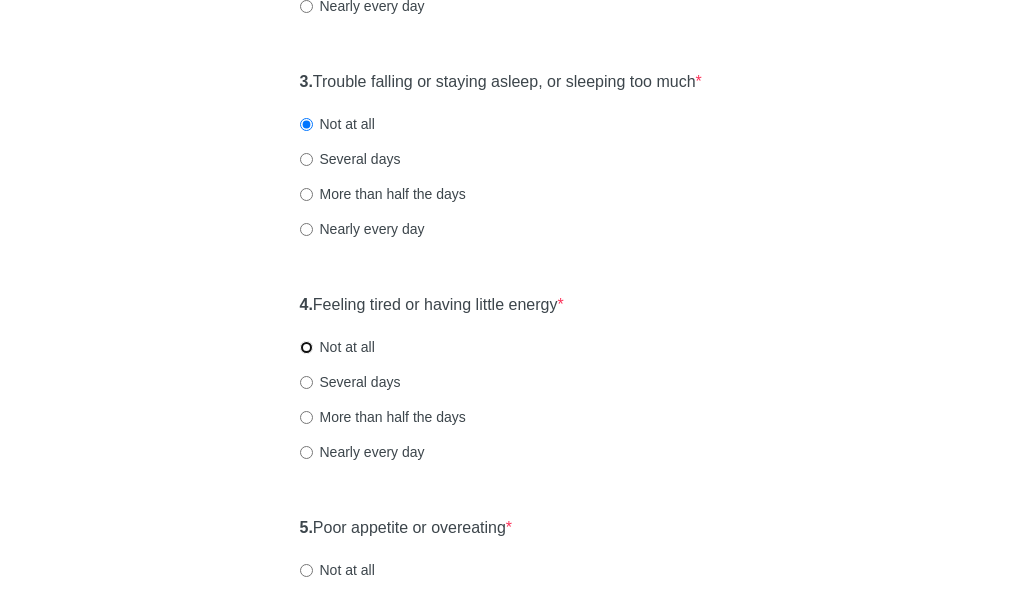 radio on "true" 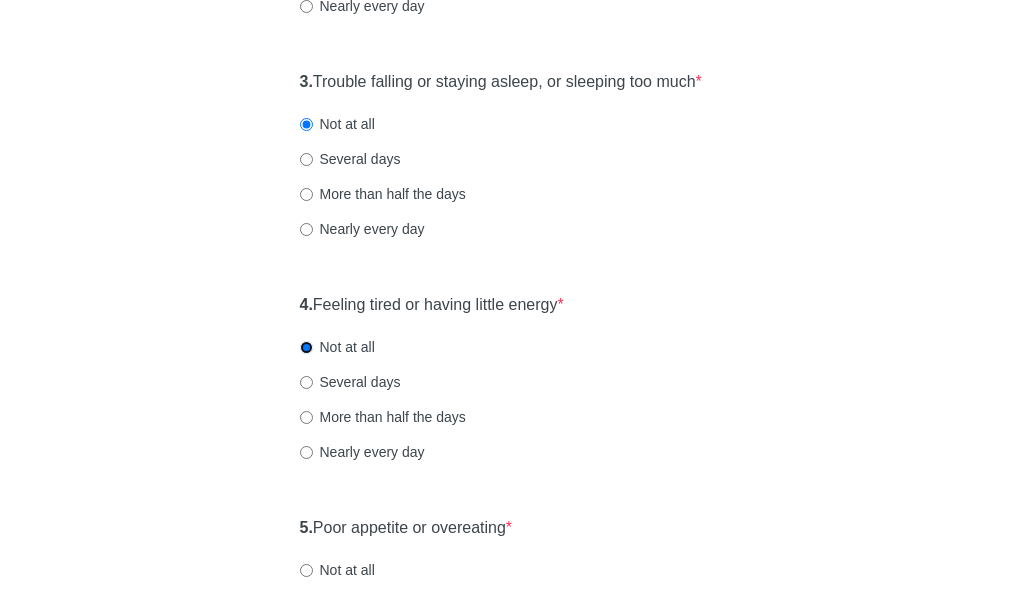 scroll, scrollTop: 800, scrollLeft: 0, axis: vertical 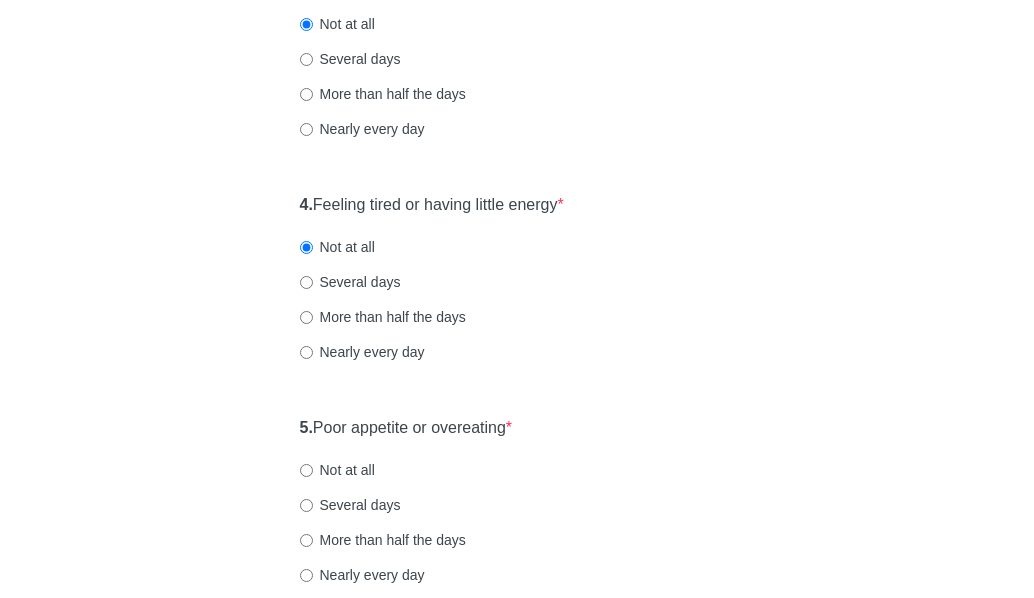 click on "More than half the days" at bounding box center [383, 317] 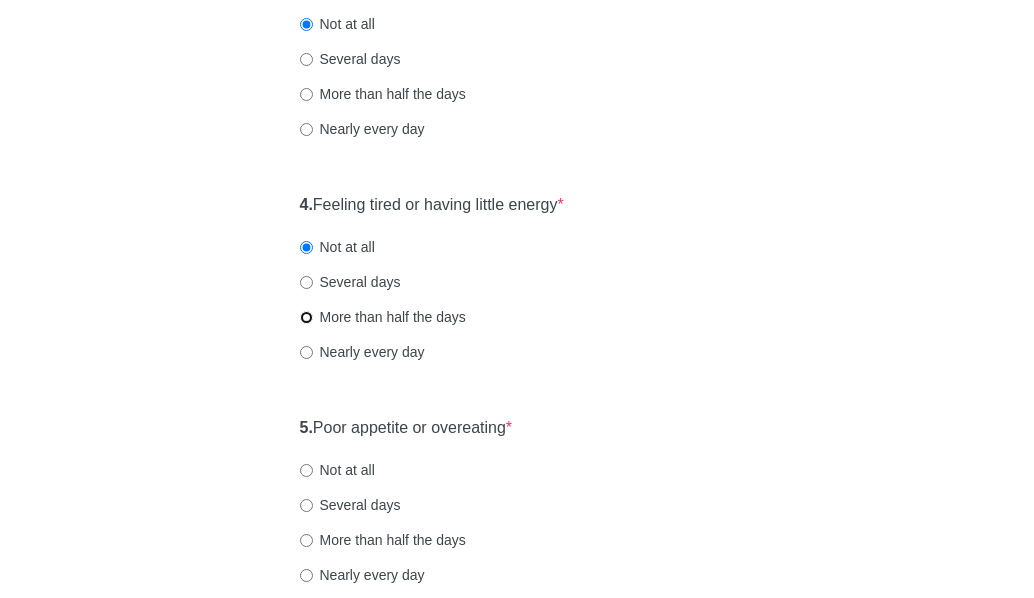 radio on "true" 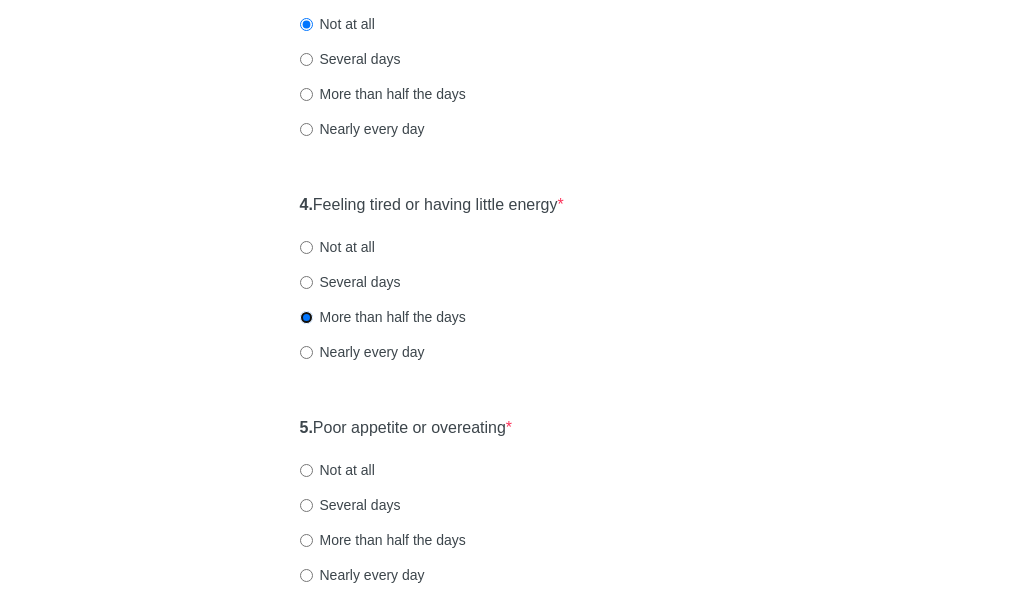 scroll, scrollTop: 900, scrollLeft: 0, axis: vertical 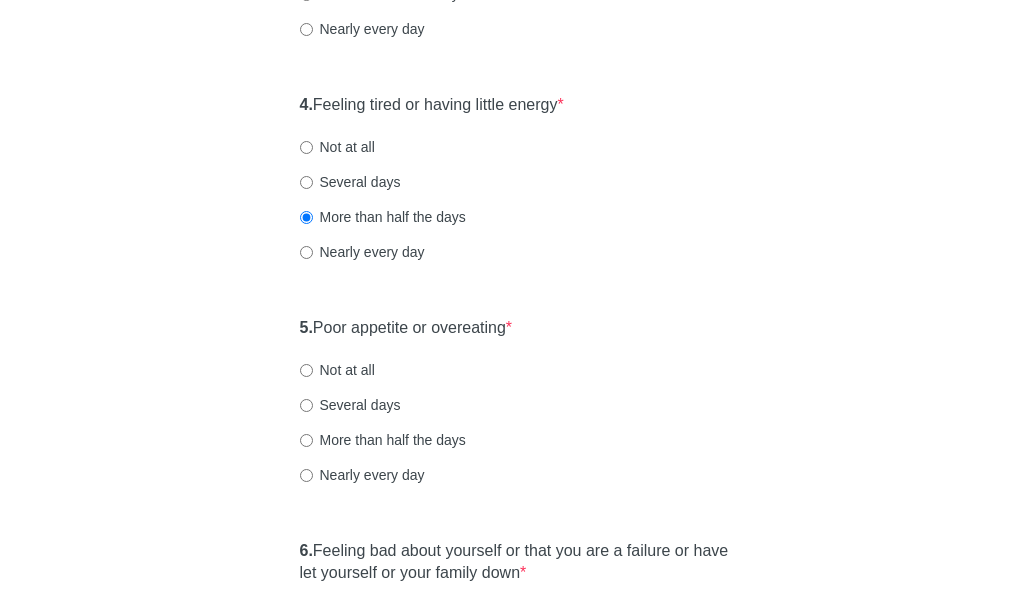 click on "Not at all" at bounding box center [337, 370] 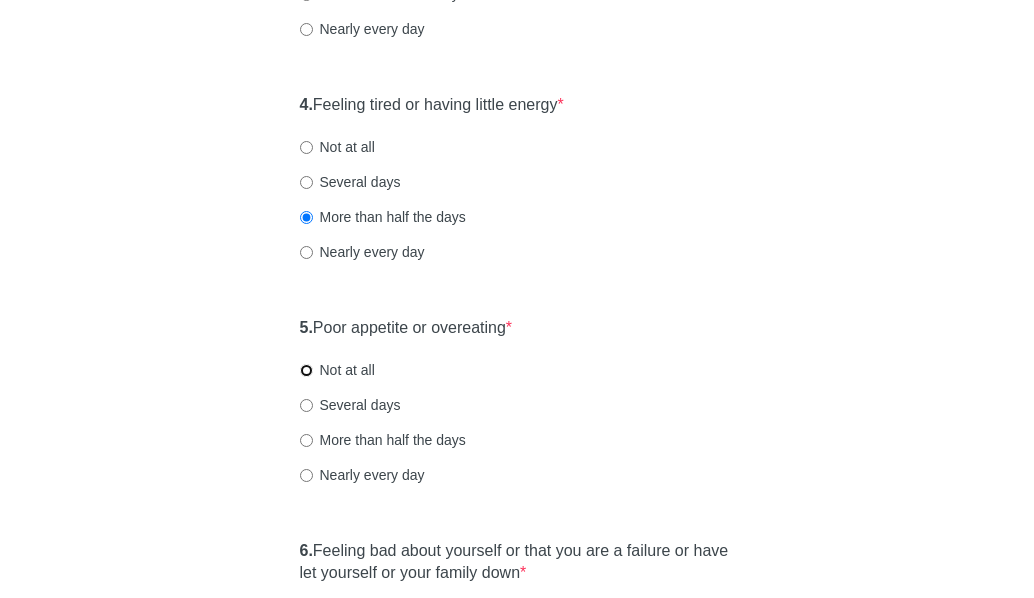 radio on "true" 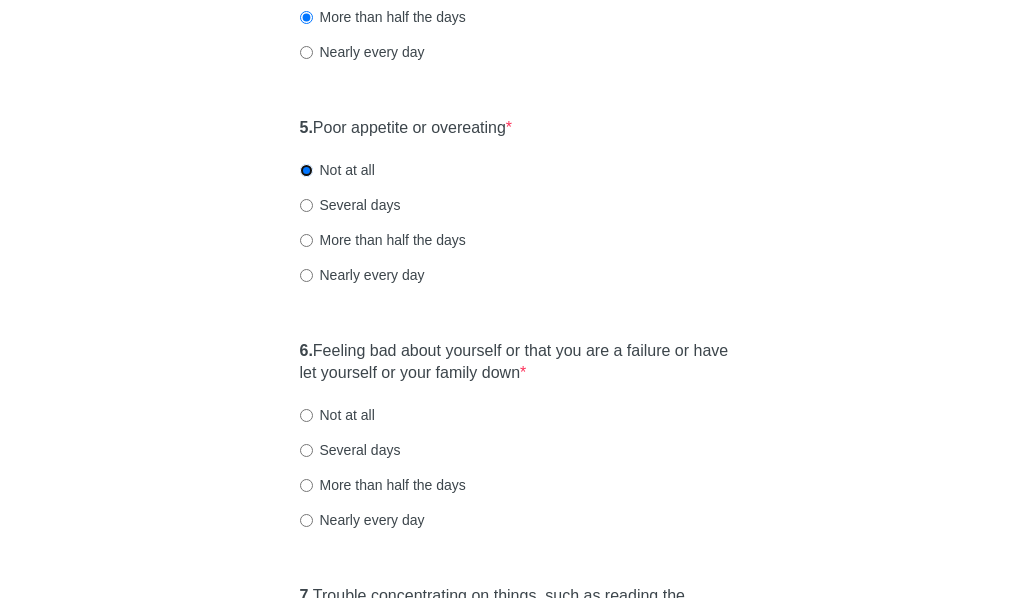 scroll, scrollTop: 1200, scrollLeft: 0, axis: vertical 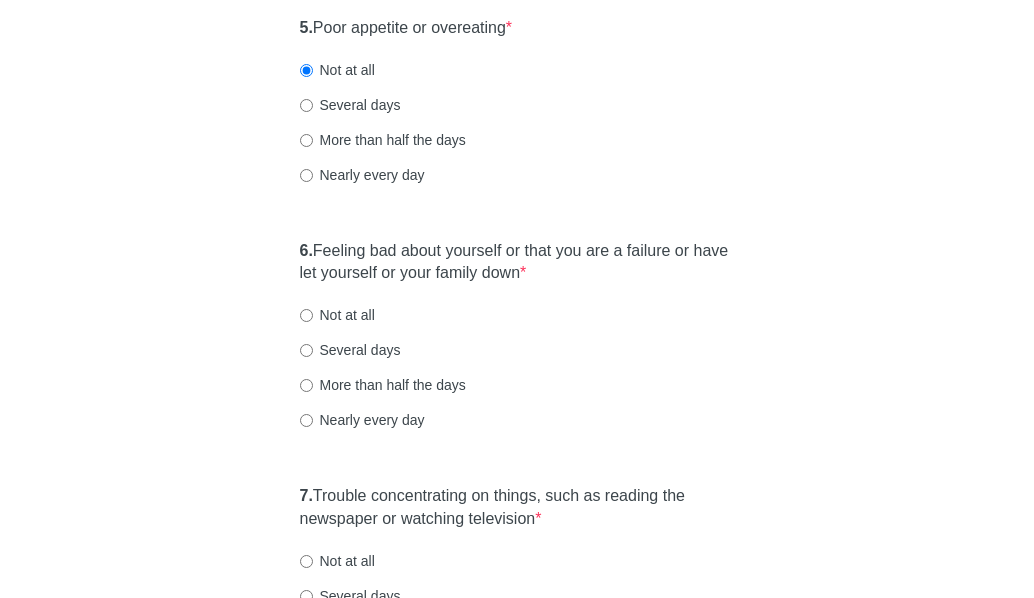 click on "Not at all" at bounding box center [337, 315] 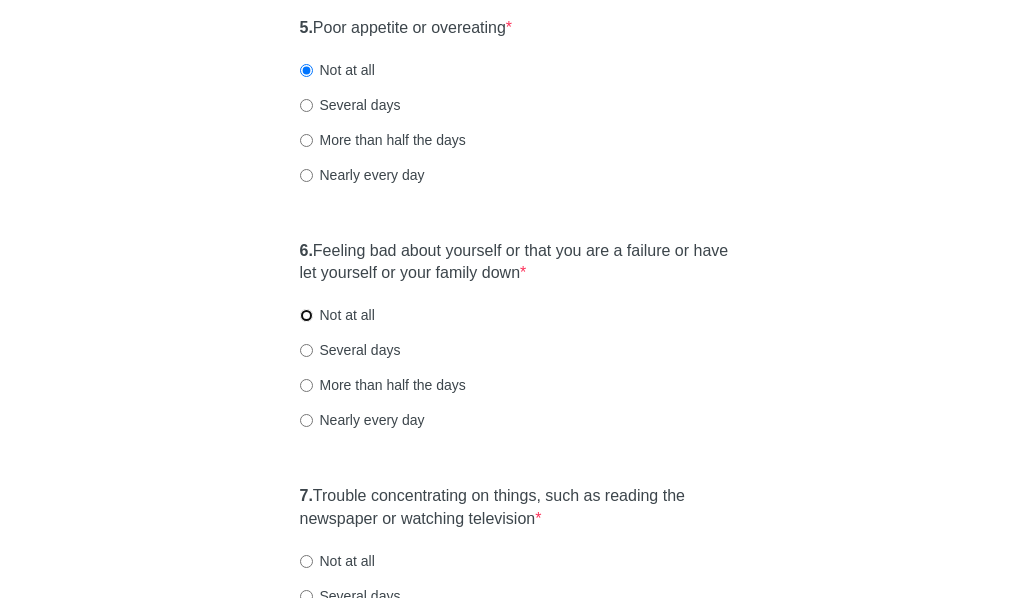 click on "Not at all" at bounding box center (306, 315) 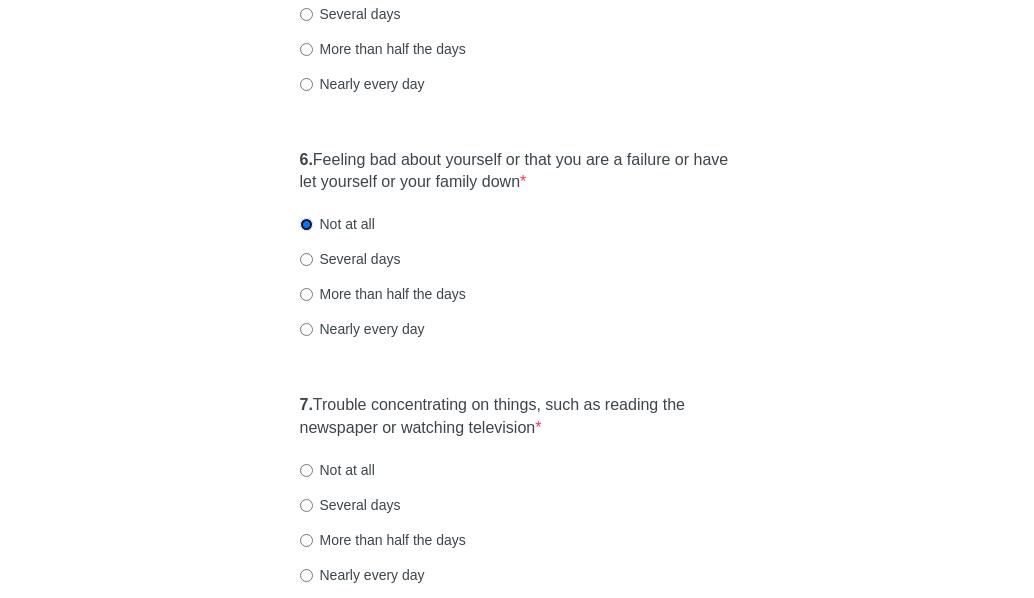 scroll, scrollTop: 1400, scrollLeft: 0, axis: vertical 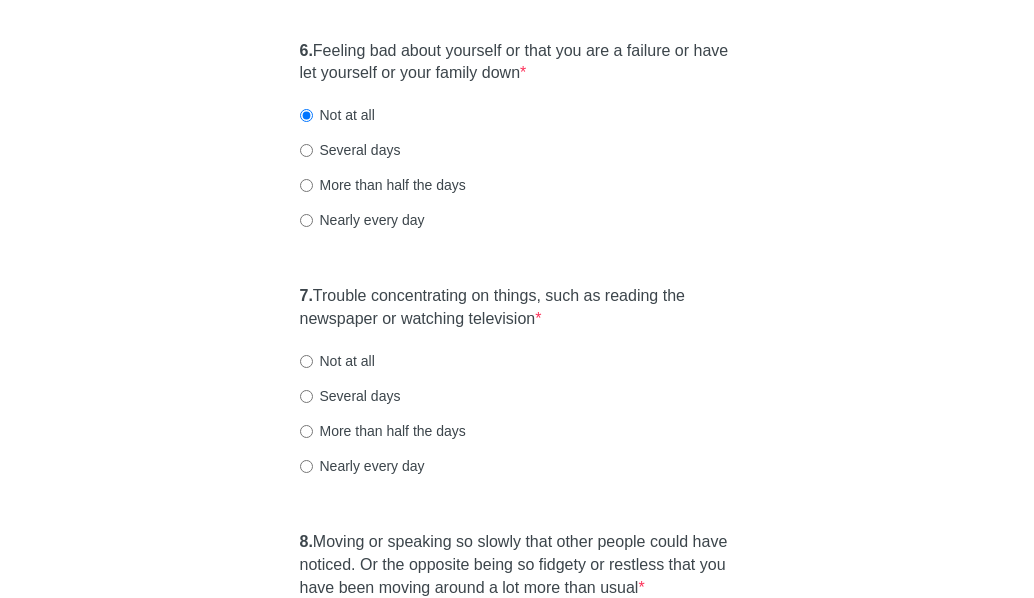 click on "More than half the days" at bounding box center (383, 185) 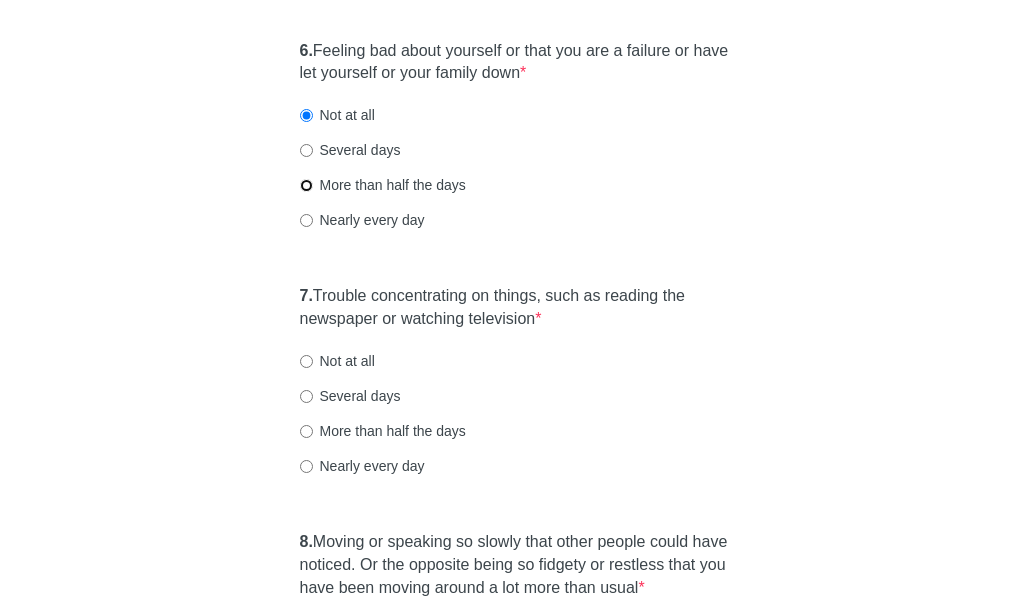 radio on "true" 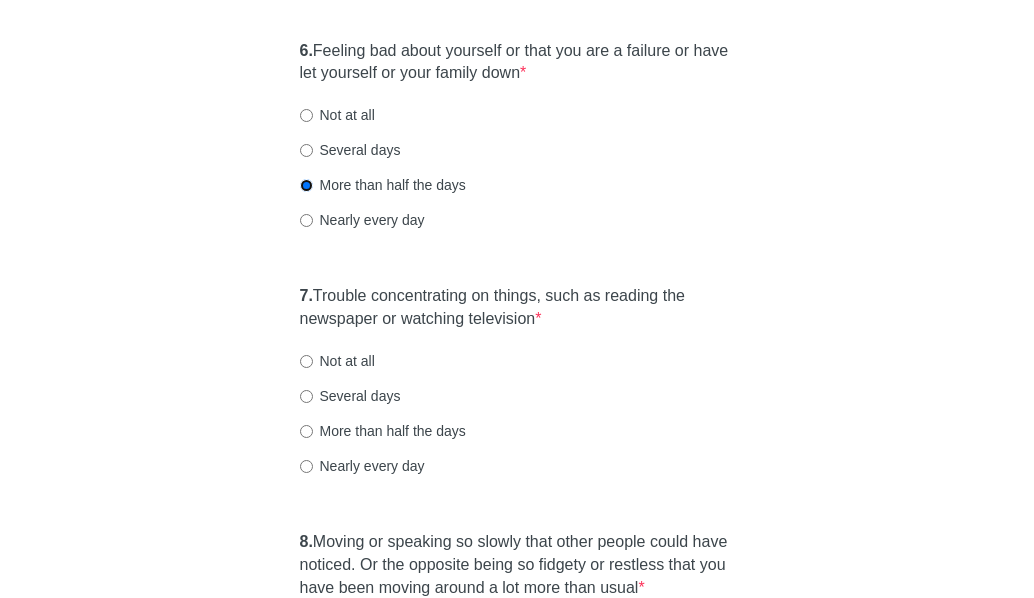 scroll, scrollTop: 1500, scrollLeft: 0, axis: vertical 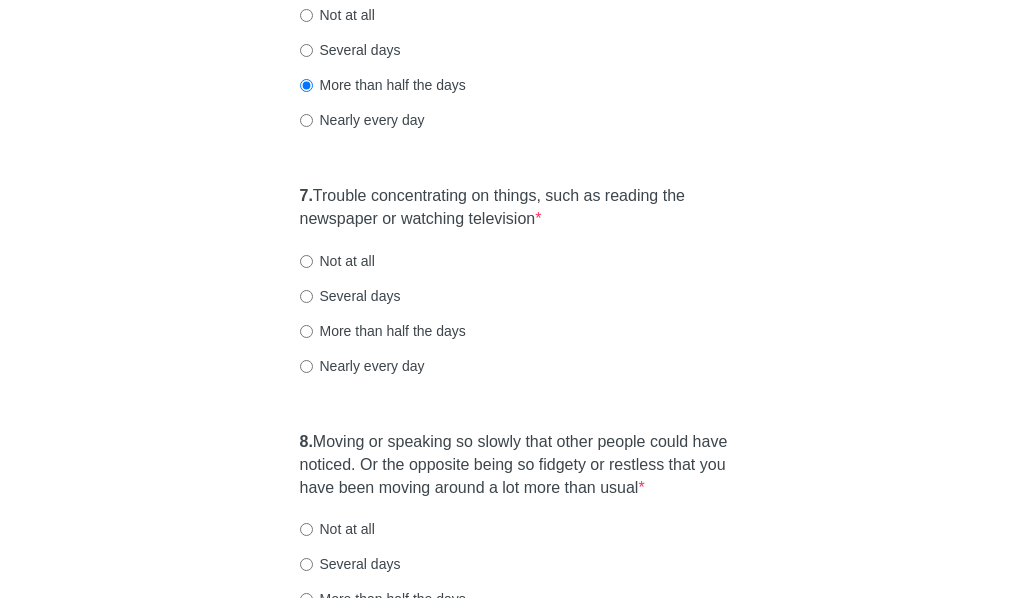 click on "More than half the days" at bounding box center [383, 331] 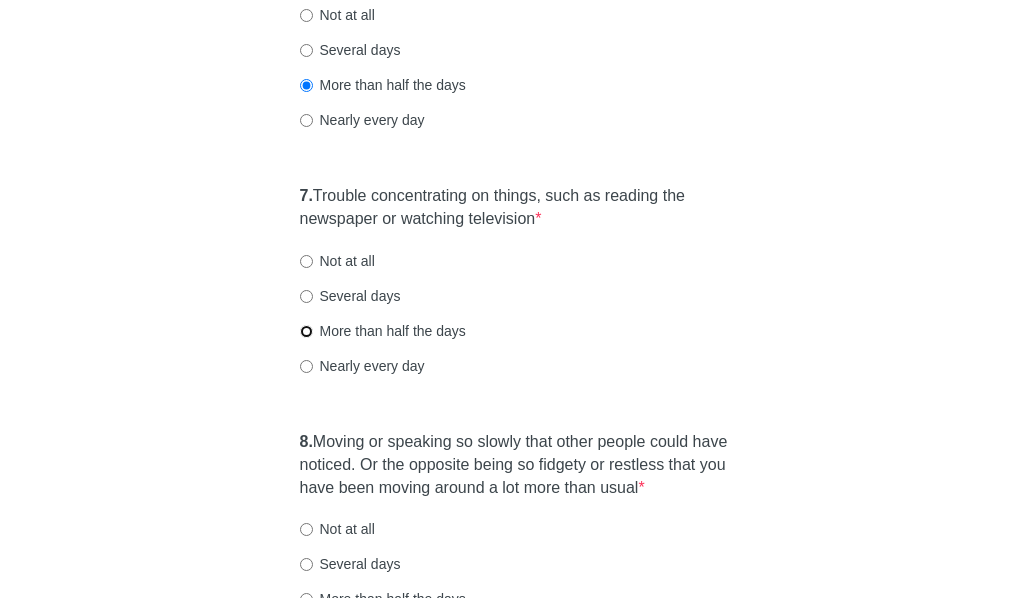 click on "More than half the days" at bounding box center (306, 331) 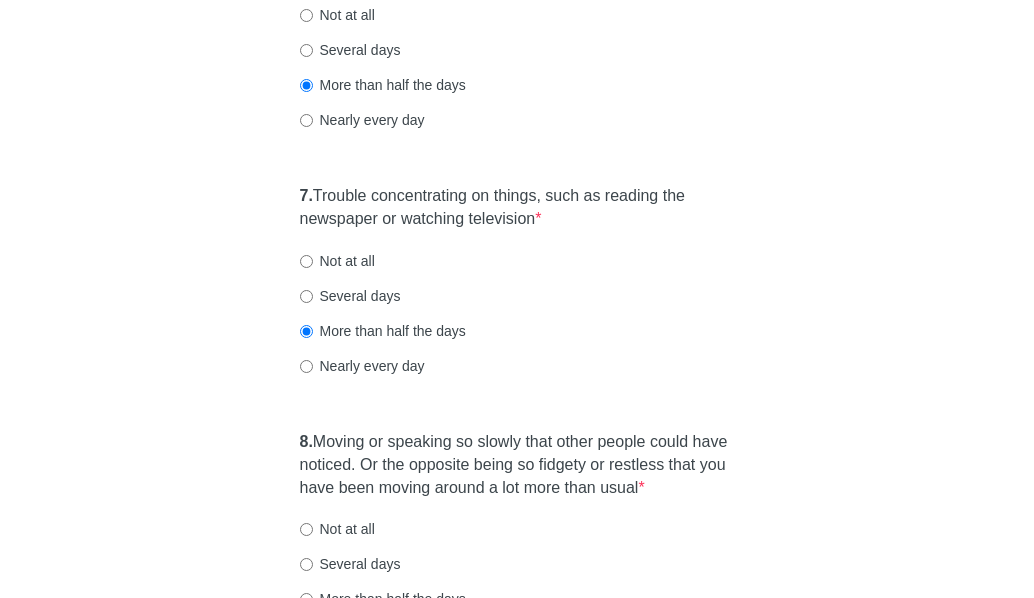 click on "Not at all" at bounding box center (337, 261) 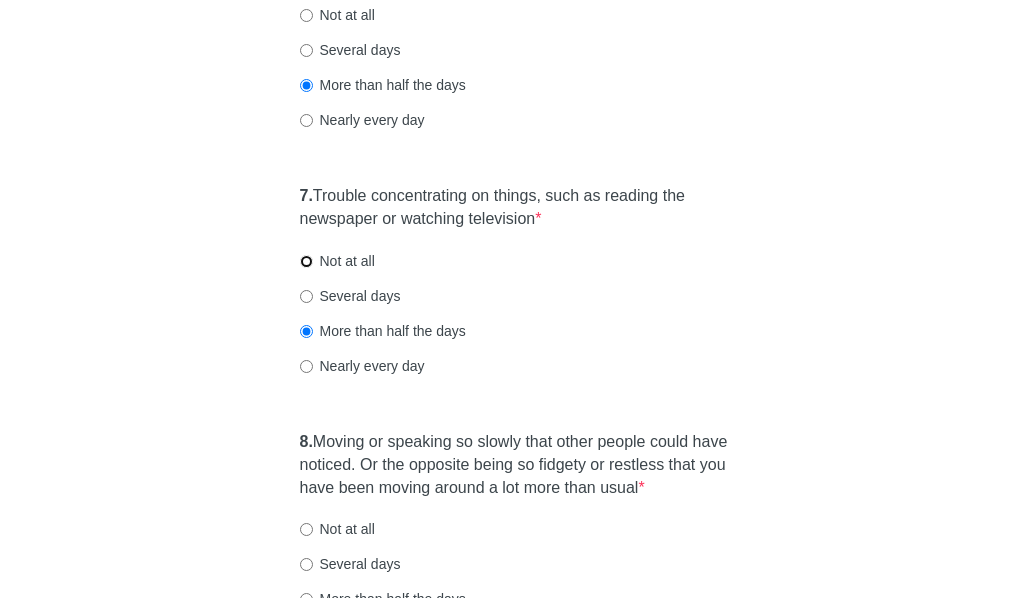 radio on "true" 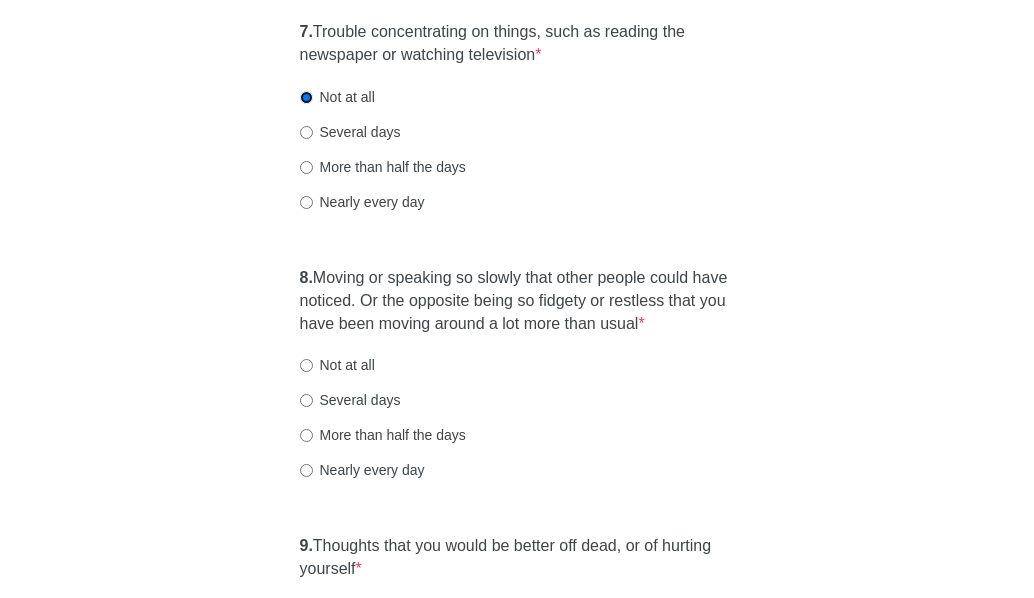 scroll, scrollTop: 1700, scrollLeft: 0, axis: vertical 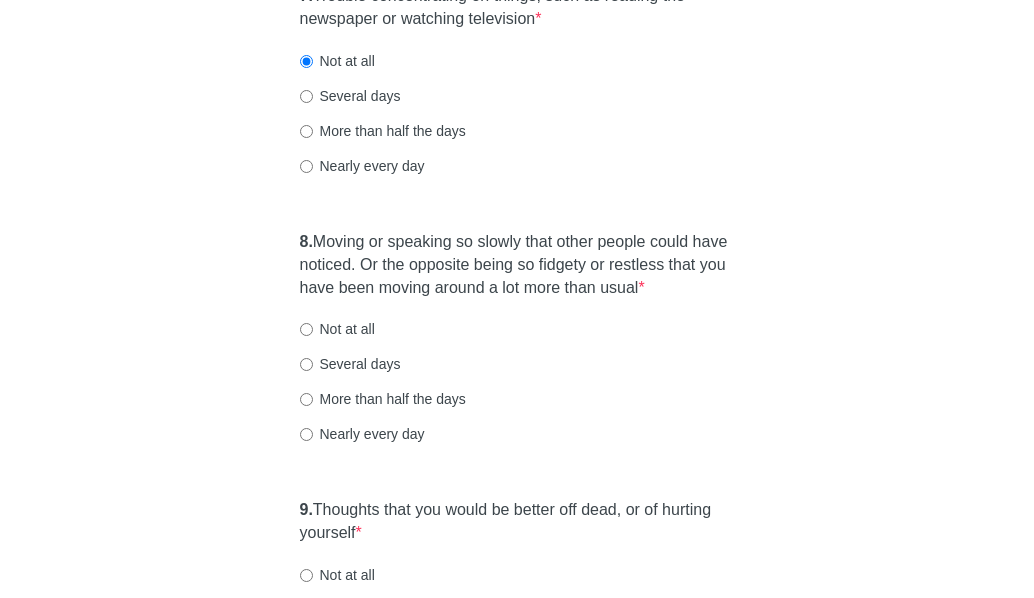 click on "Not at all" at bounding box center [337, 329] 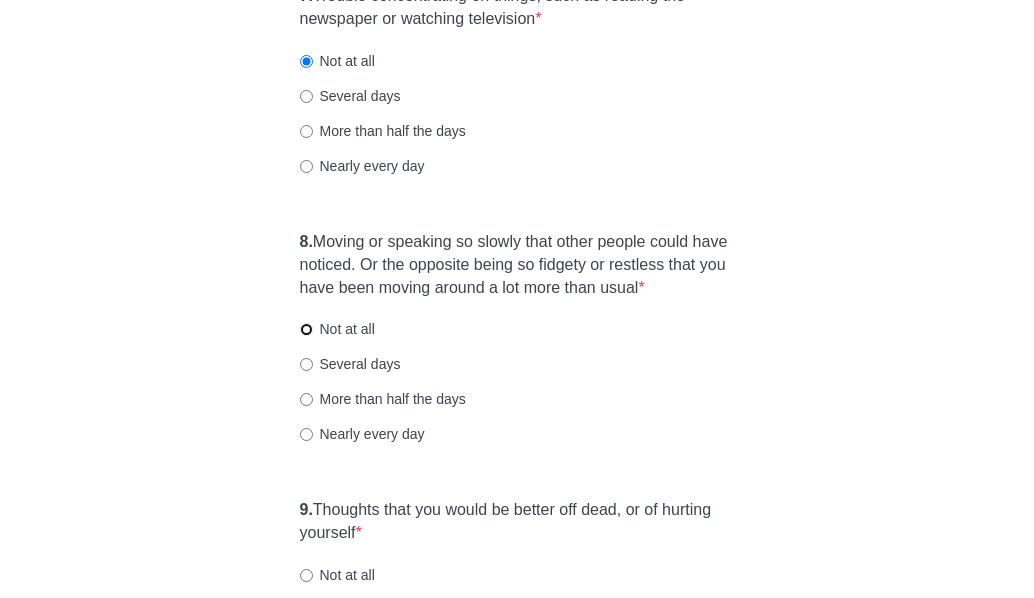 radio on "true" 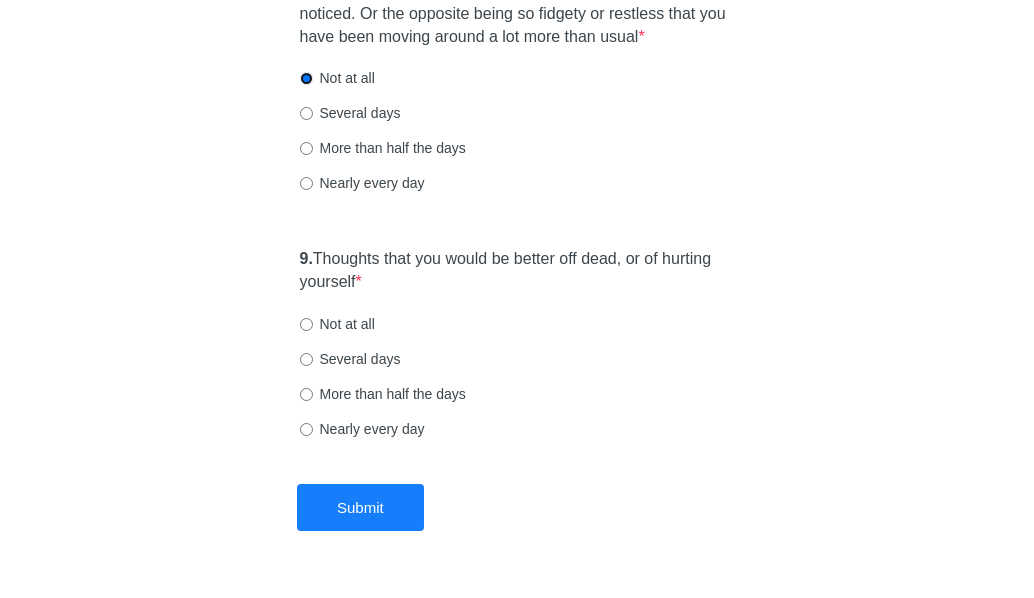 scroll, scrollTop: 2000, scrollLeft: 0, axis: vertical 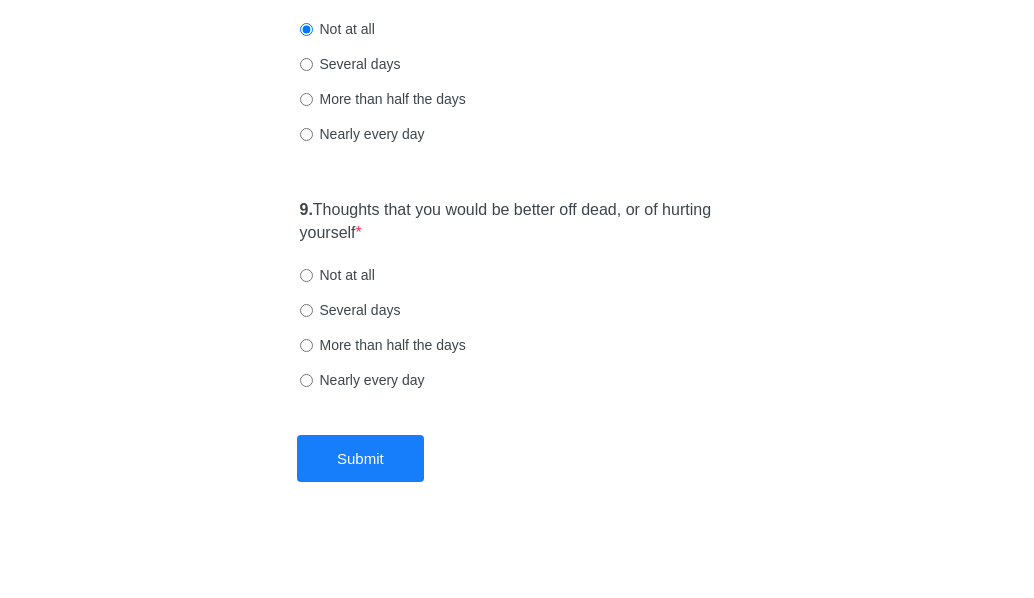 click on "Not at all" at bounding box center [337, 275] 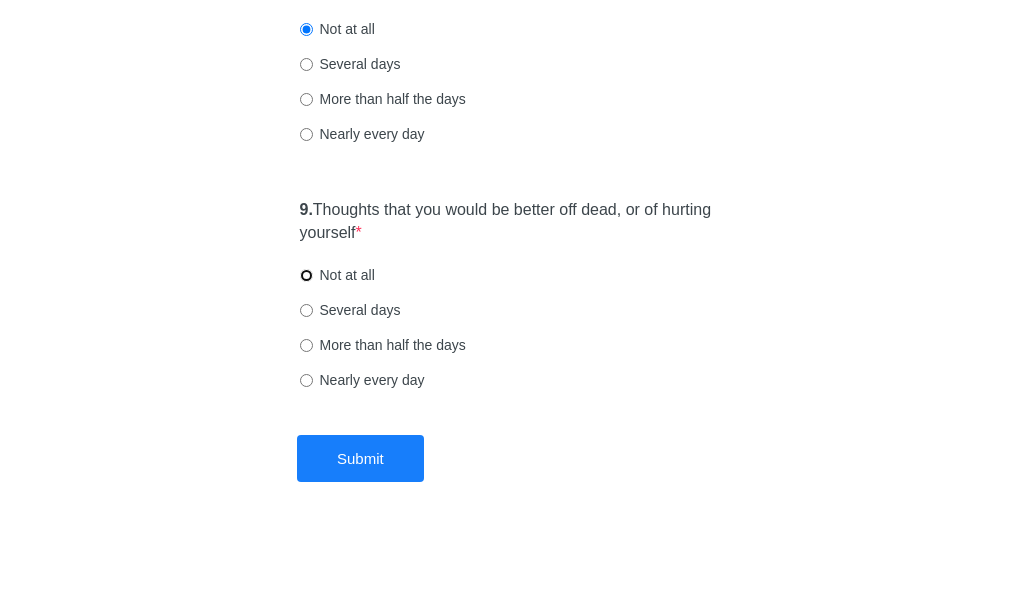 click on "Not at all" at bounding box center (306, 275) 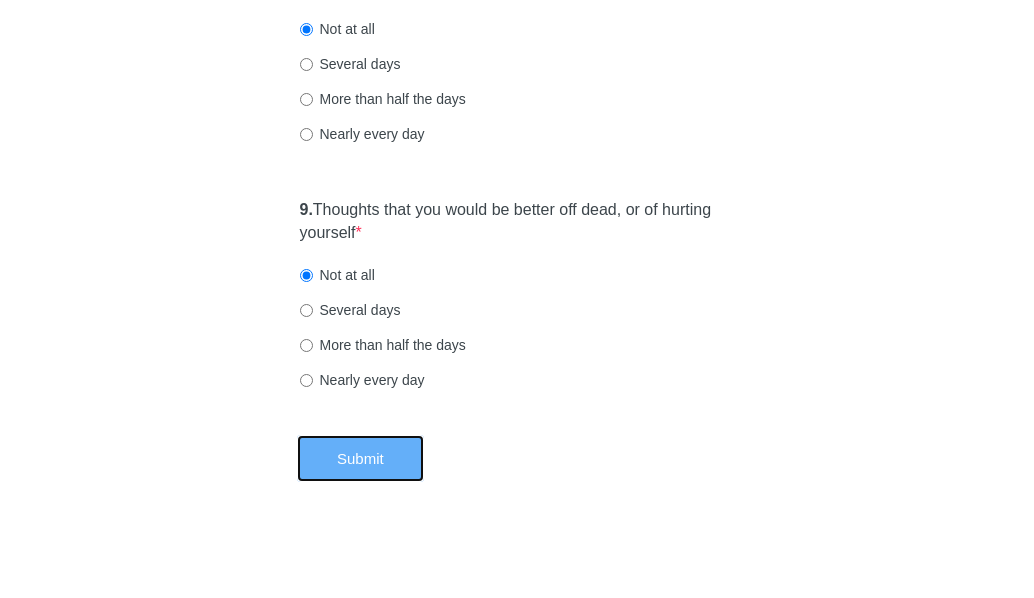 click on "Submit" at bounding box center [360, 458] 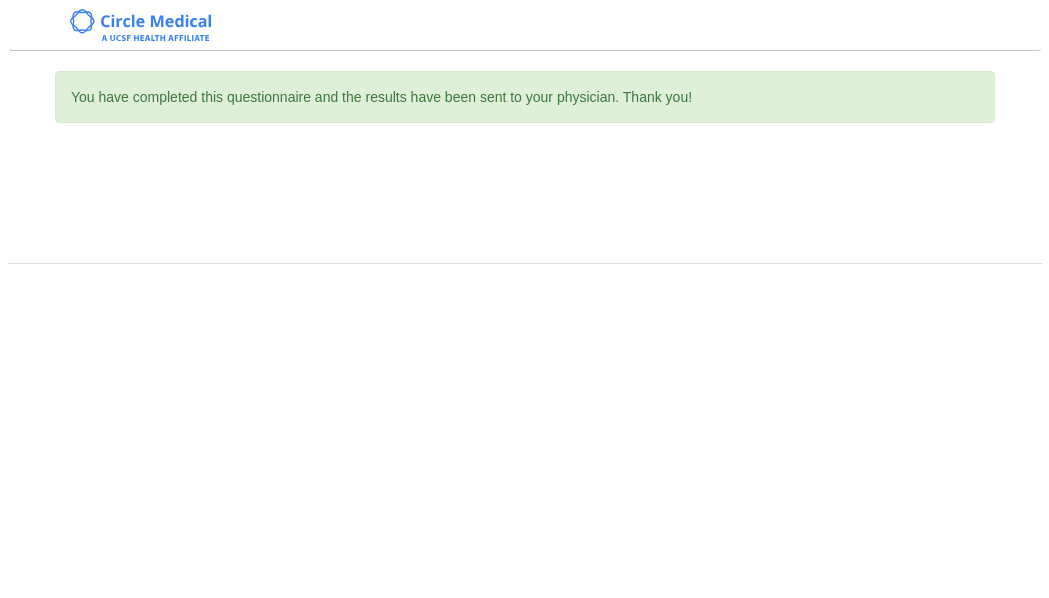 scroll, scrollTop: 0, scrollLeft: 0, axis: both 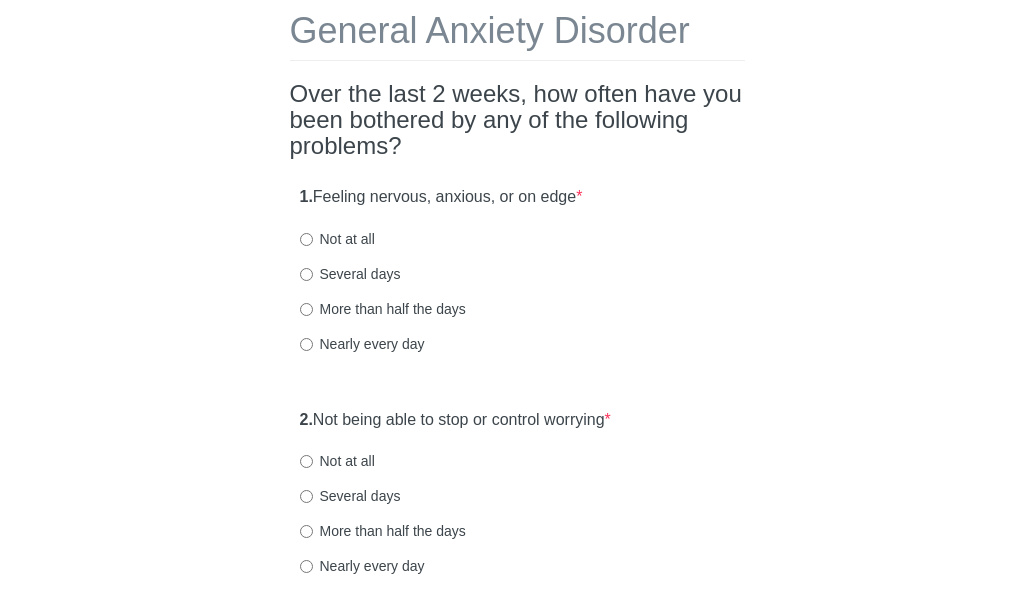 click on "Several days" at bounding box center [350, 274] 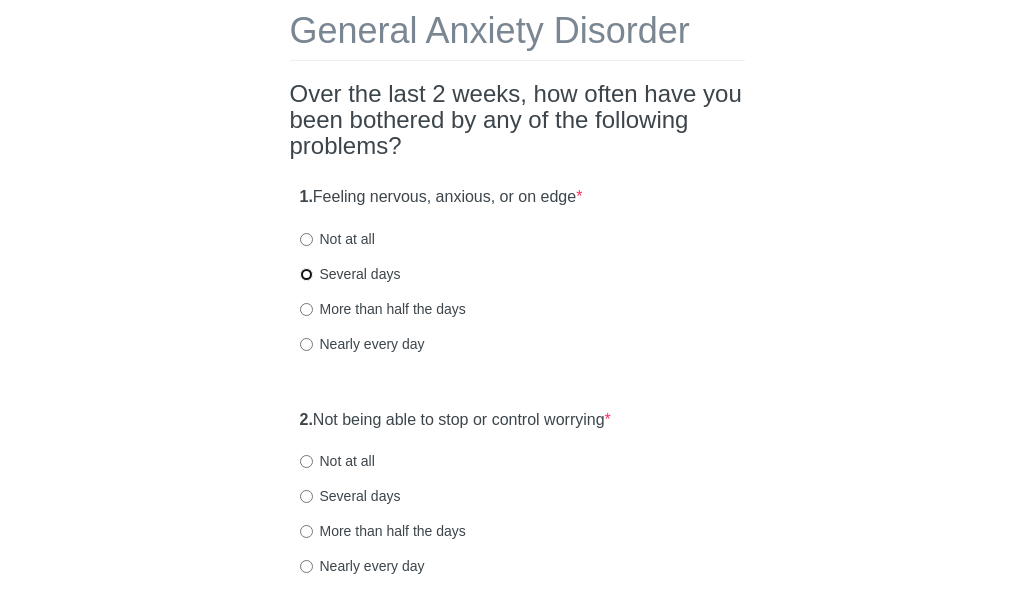 click on "Several days" at bounding box center [306, 274] 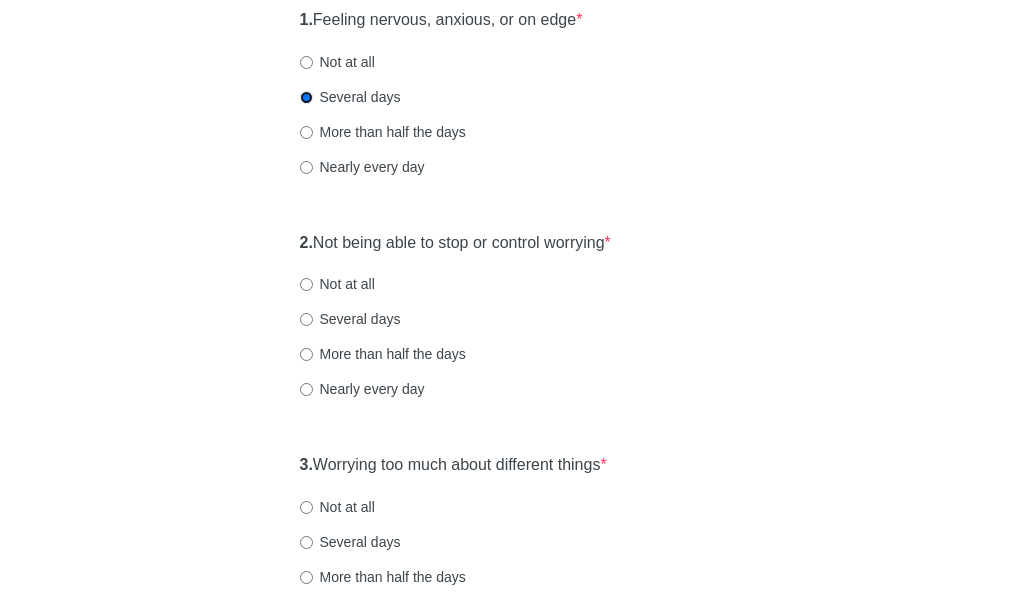 scroll, scrollTop: 300, scrollLeft: 0, axis: vertical 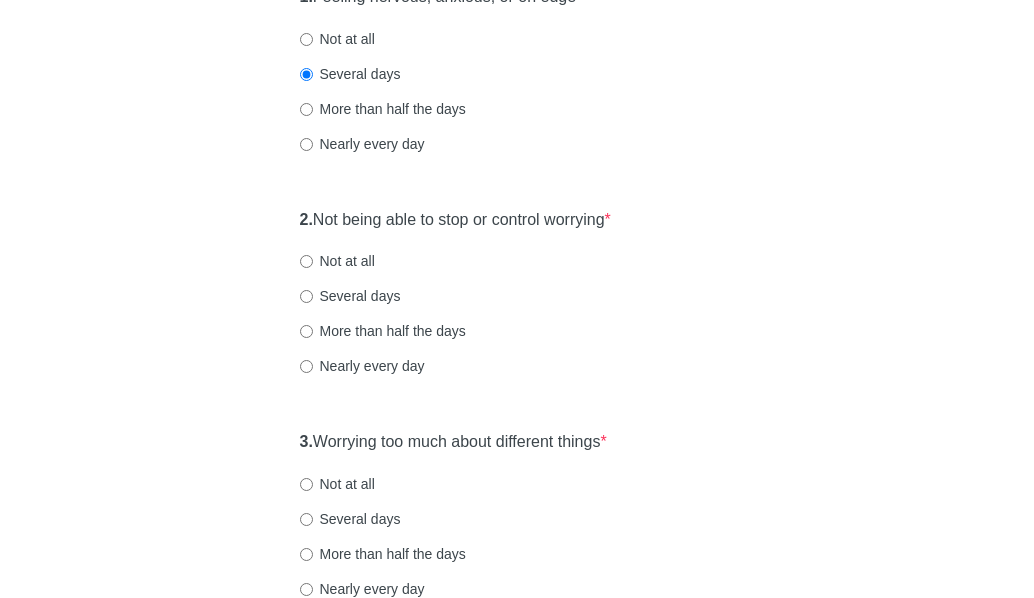 click on "Several days" at bounding box center (350, 296) 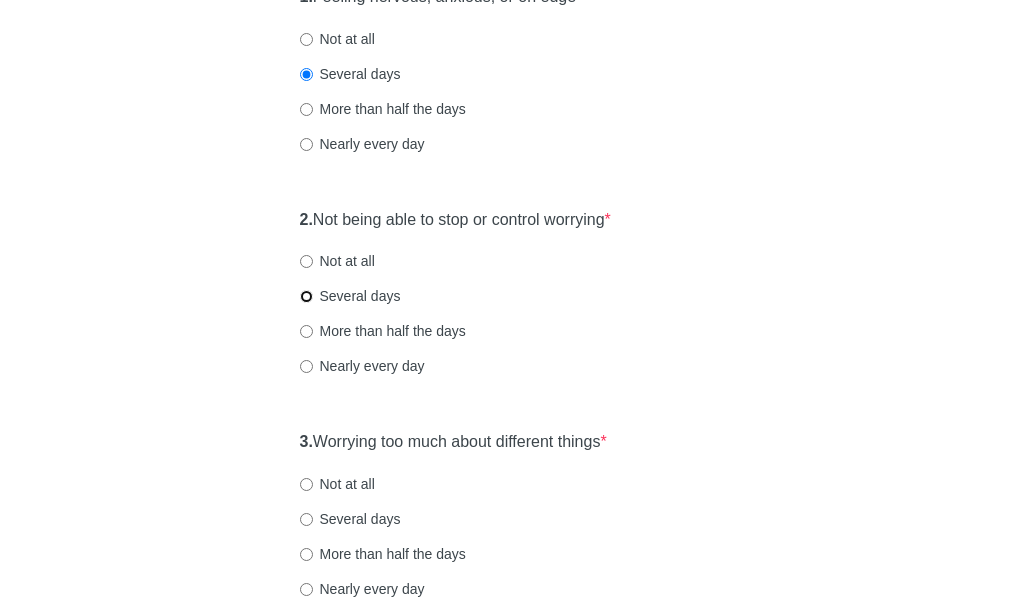 click on "Several days" at bounding box center (306, 296) 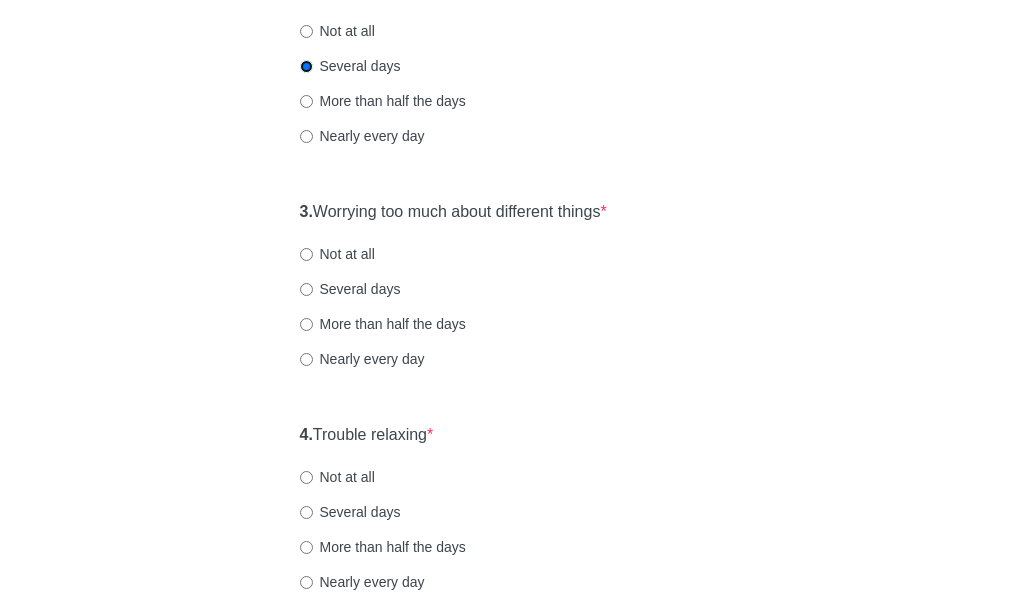 scroll, scrollTop: 500, scrollLeft: 0, axis: vertical 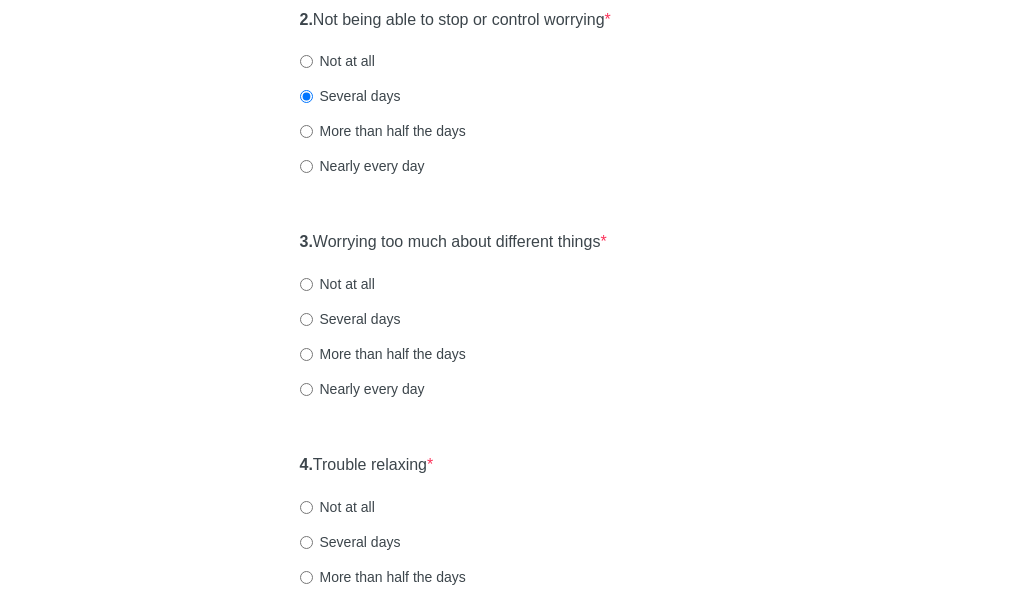 click on "Several days" at bounding box center [350, 319] 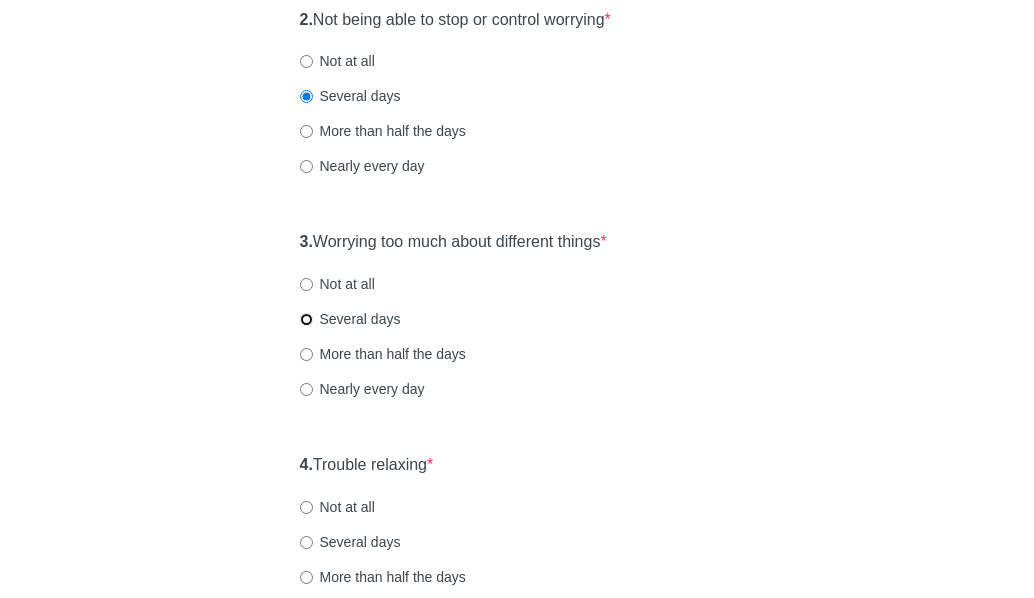 click on "Several days" at bounding box center [306, 319] 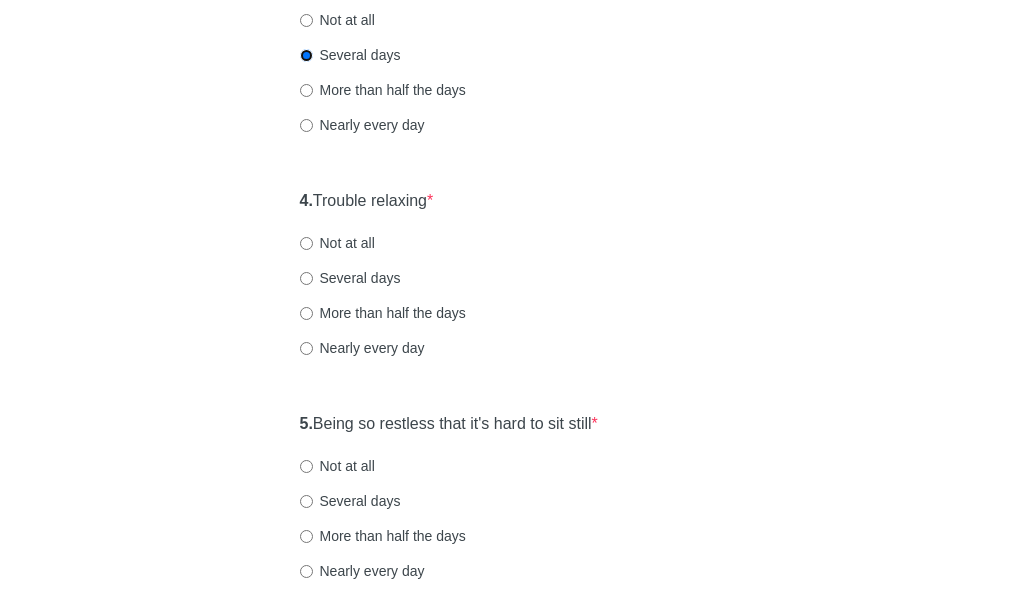 scroll, scrollTop: 800, scrollLeft: 0, axis: vertical 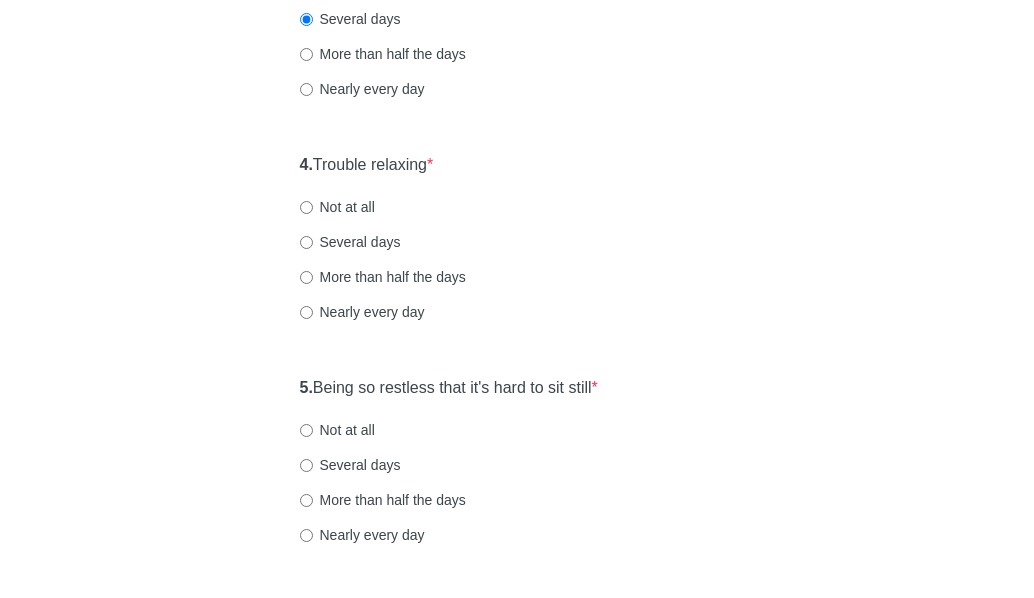 click on "Not at all" at bounding box center (337, 207) 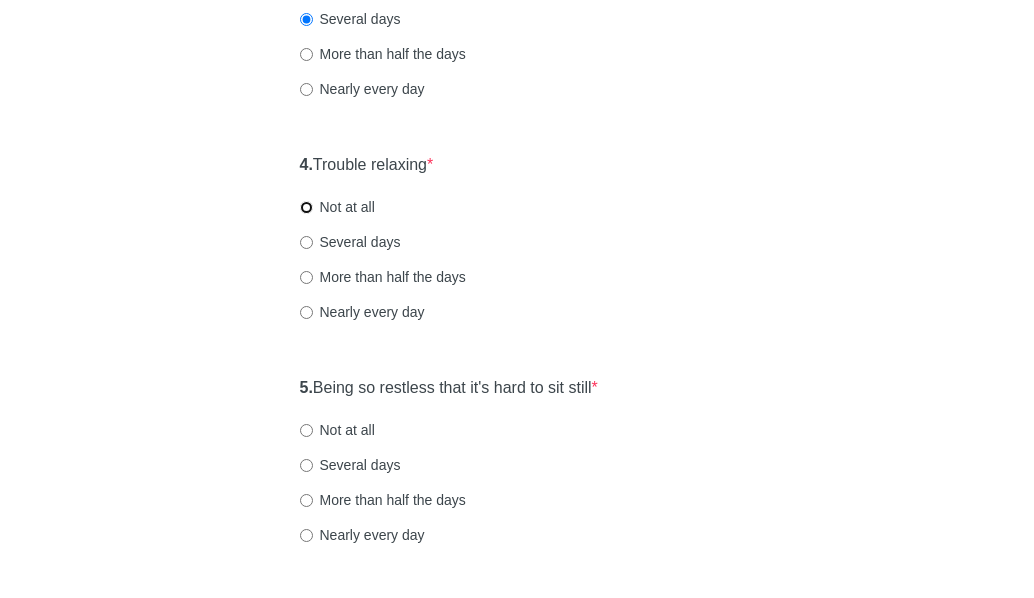 click on "Not at all" at bounding box center [306, 207] 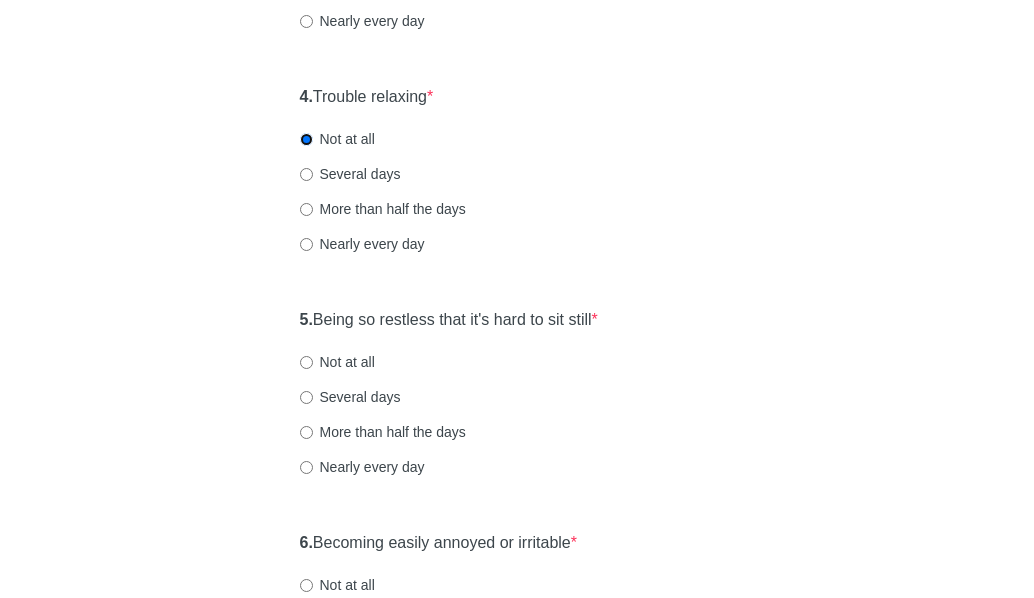 scroll, scrollTop: 900, scrollLeft: 0, axis: vertical 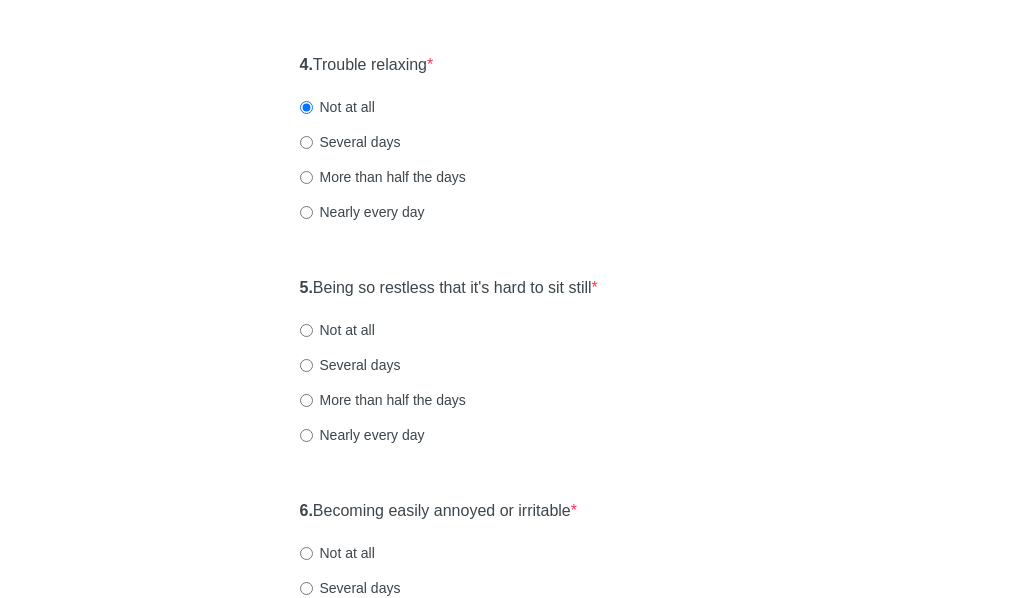 click on "Not at all" at bounding box center [337, 330] 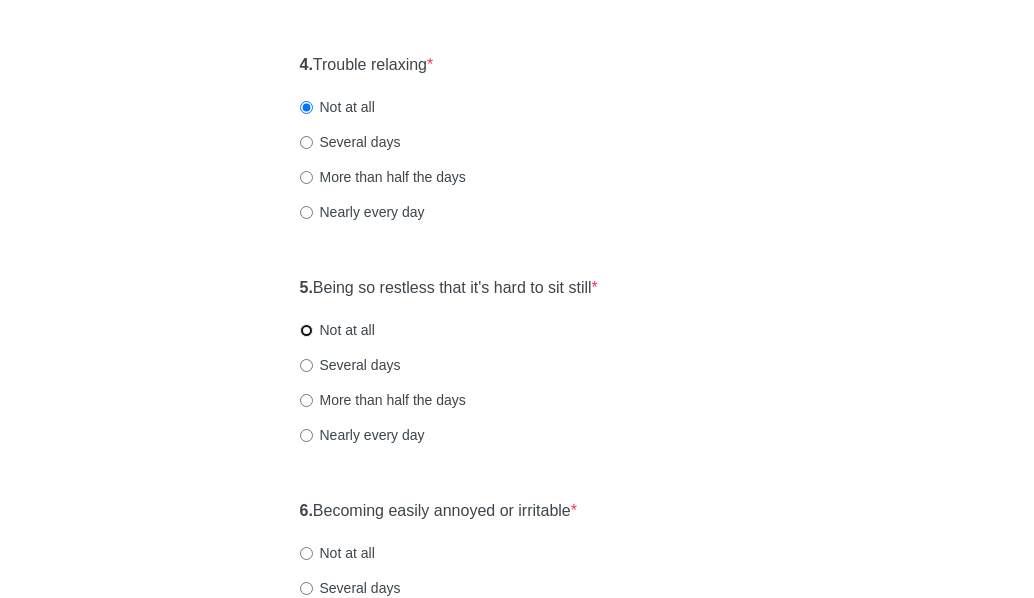 radio on "true" 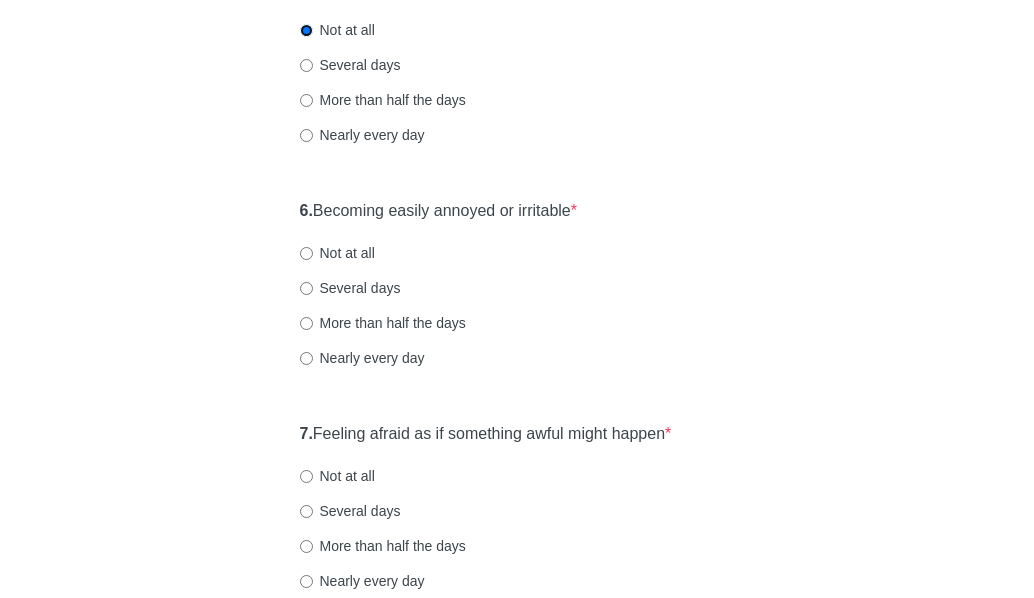 scroll, scrollTop: 1300, scrollLeft: 0, axis: vertical 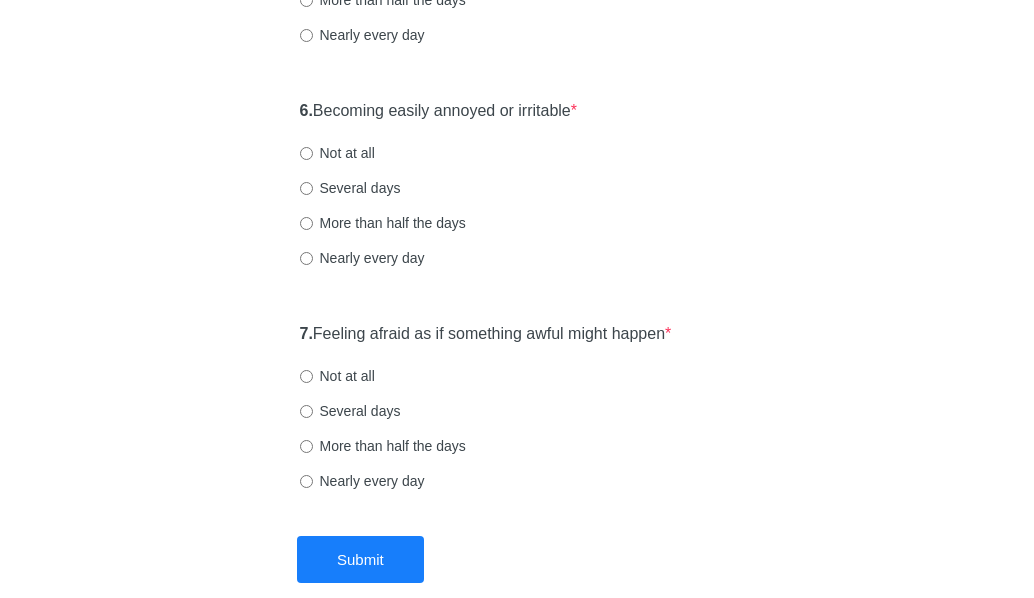 click on "Not at all" at bounding box center [337, 153] 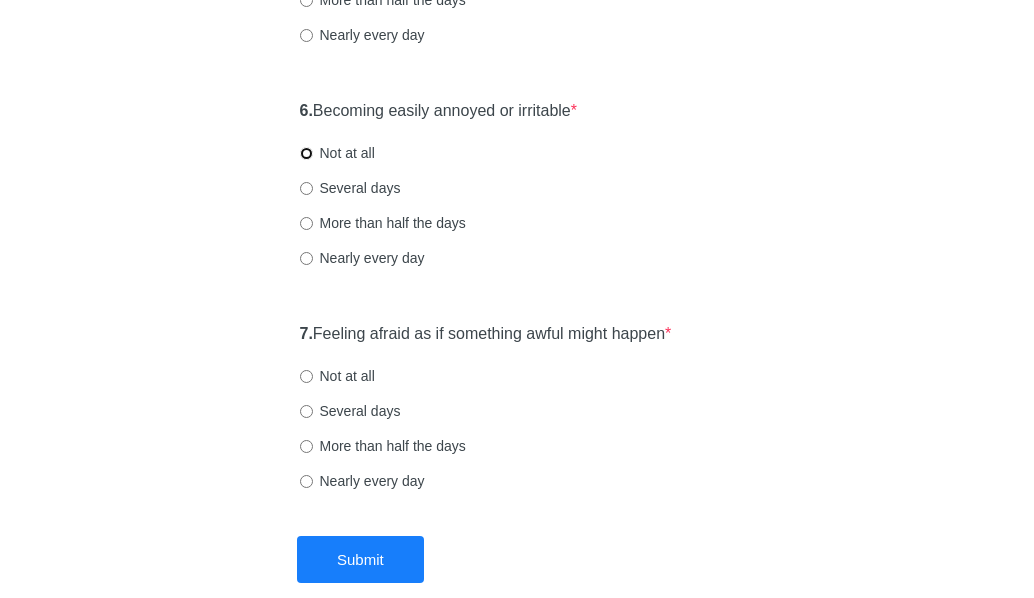 radio on "true" 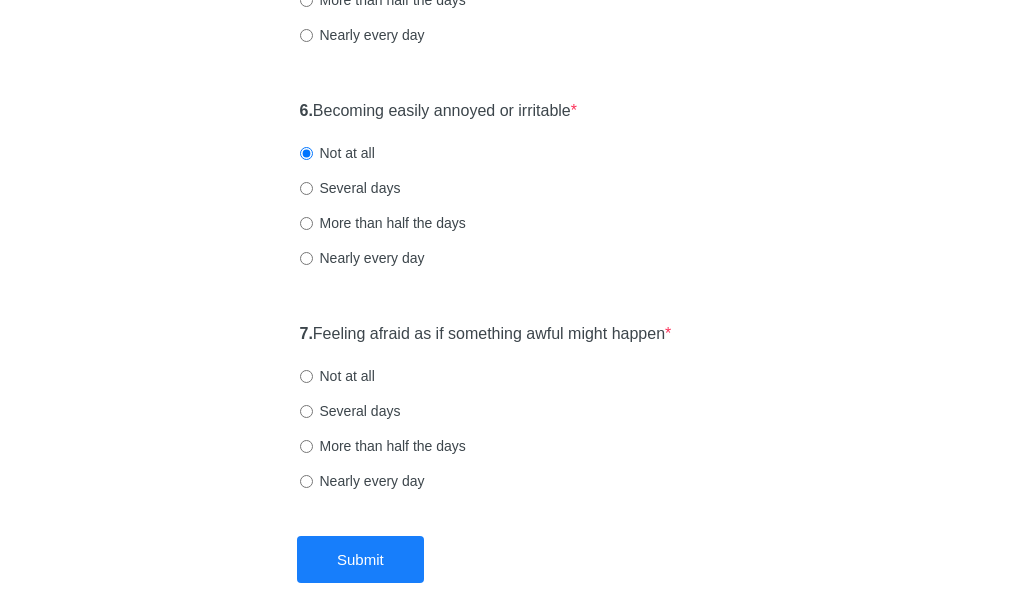 click on "Not at all" at bounding box center [337, 376] 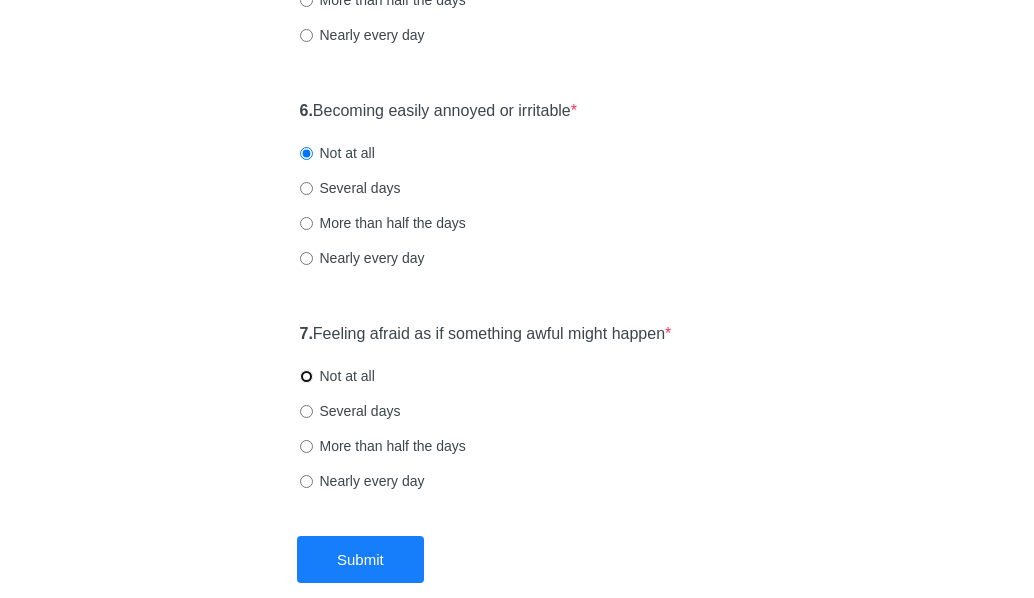 radio on "true" 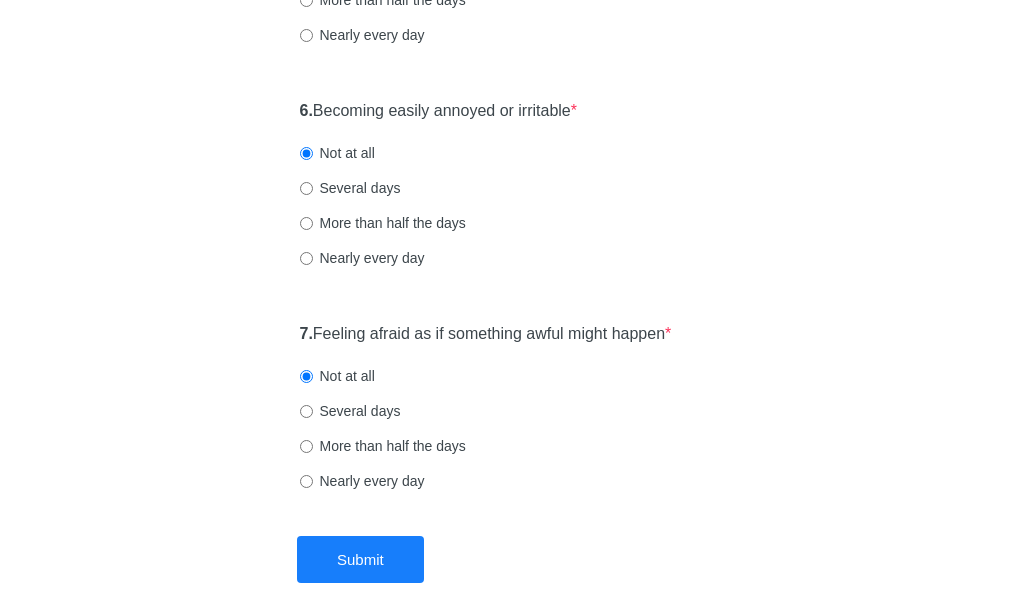click on "Several days" at bounding box center (350, 188) 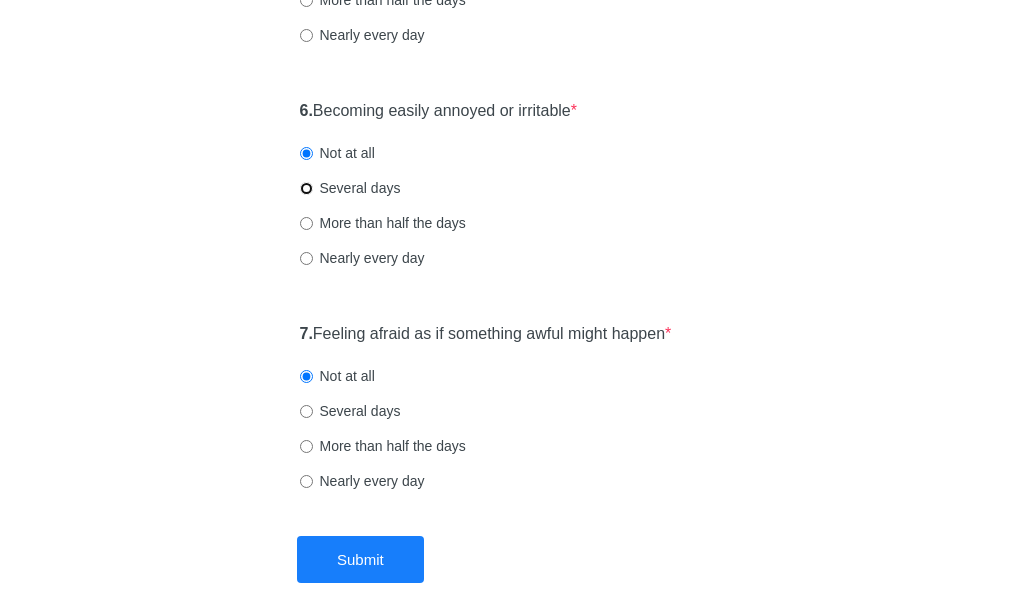 radio on "true" 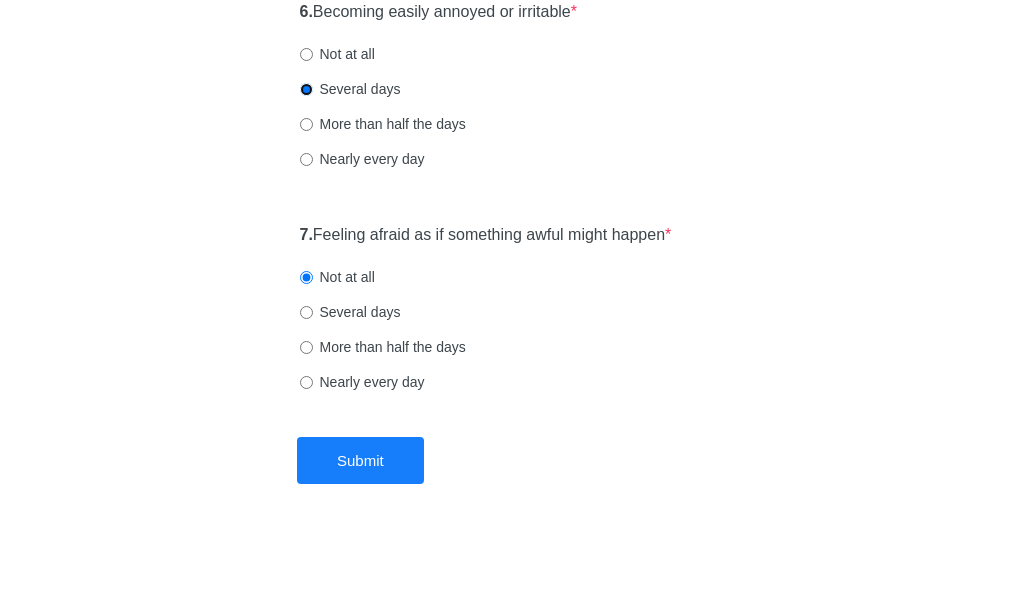 scroll, scrollTop: 1400, scrollLeft: 0, axis: vertical 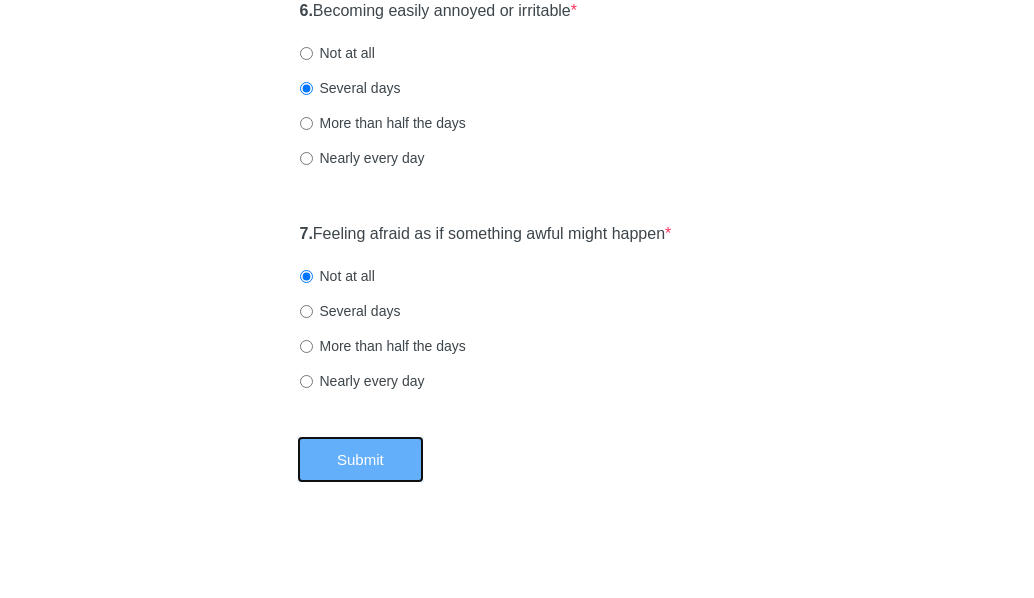click on "Submit" at bounding box center (360, 459) 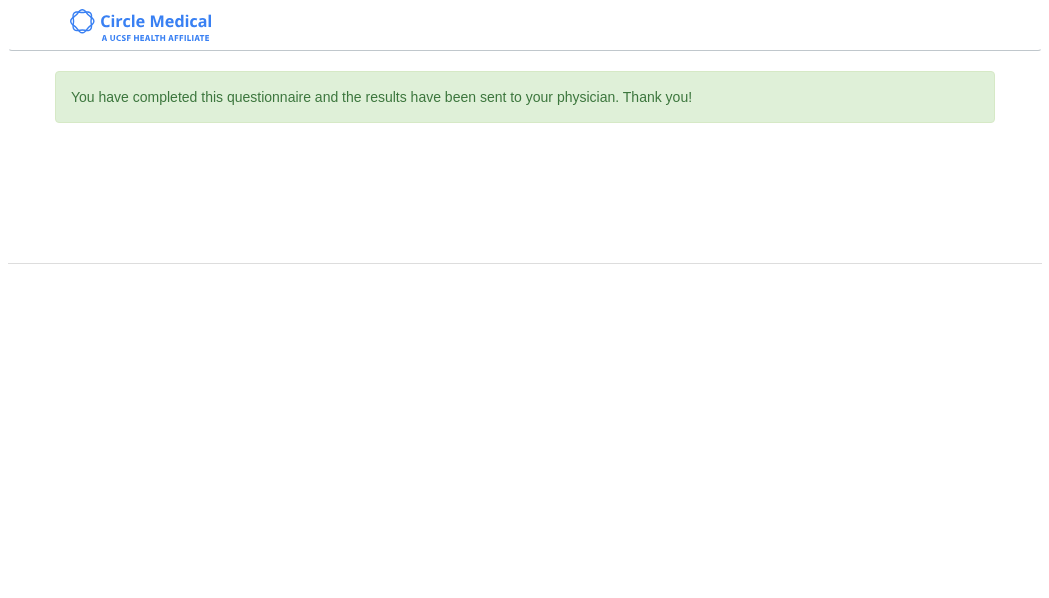 scroll, scrollTop: 0, scrollLeft: 0, axis: both 